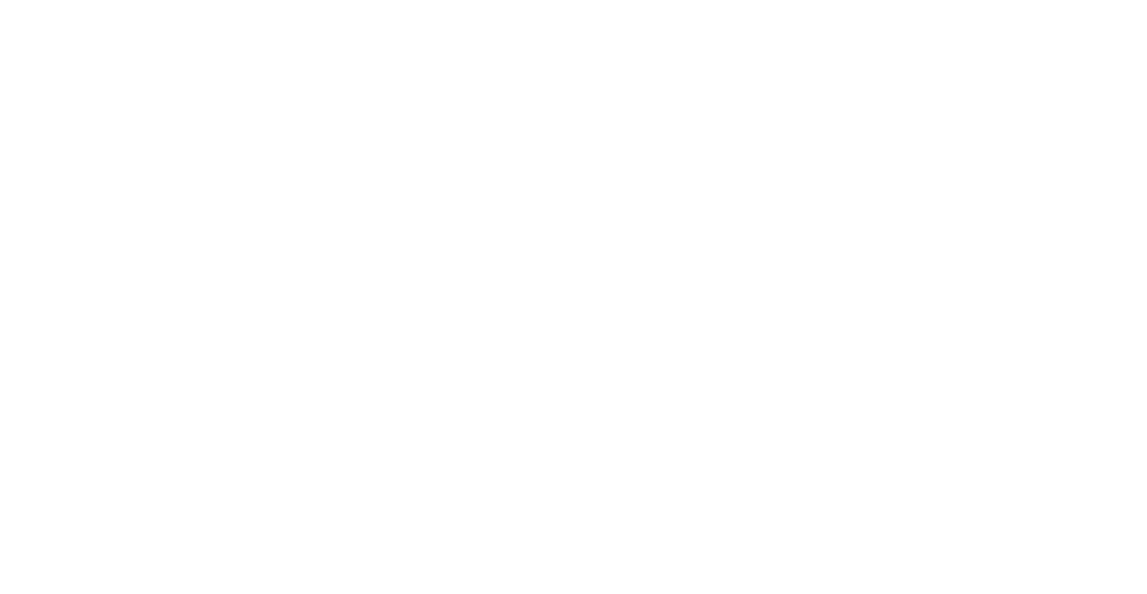 scroll, scrollTop: 0, scrollLeft: 0, axis: both 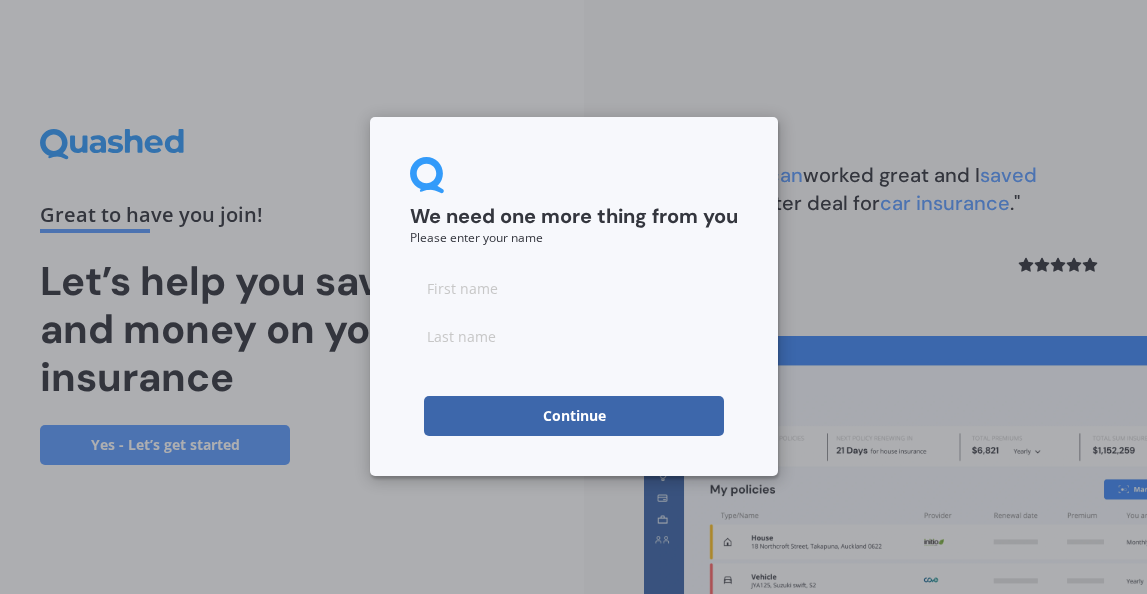 click at bounding box center (574, 288) 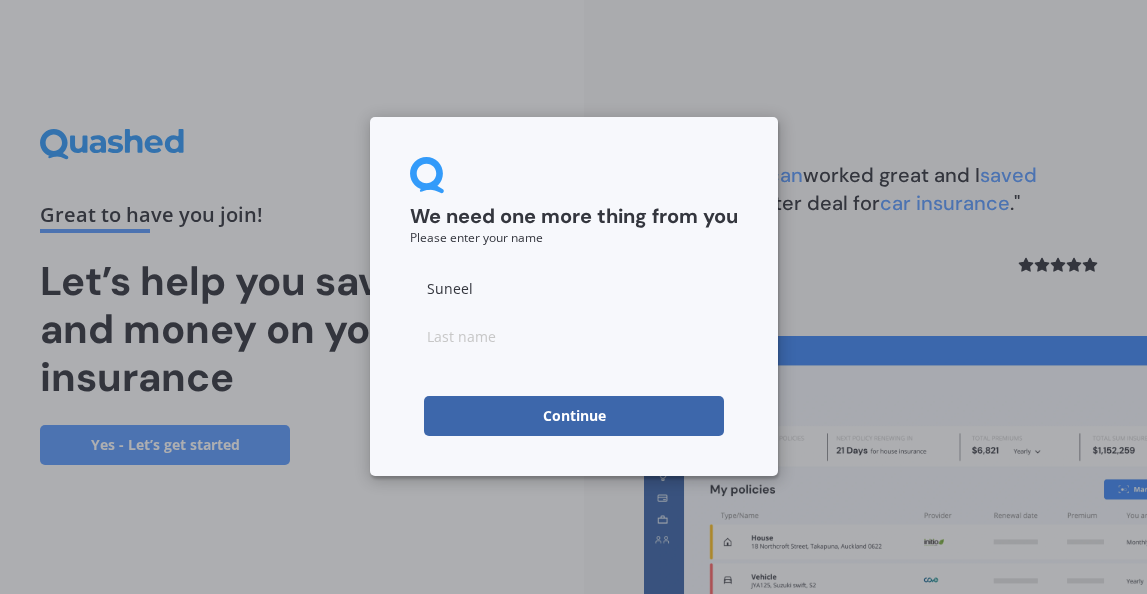 type on "Suneel" 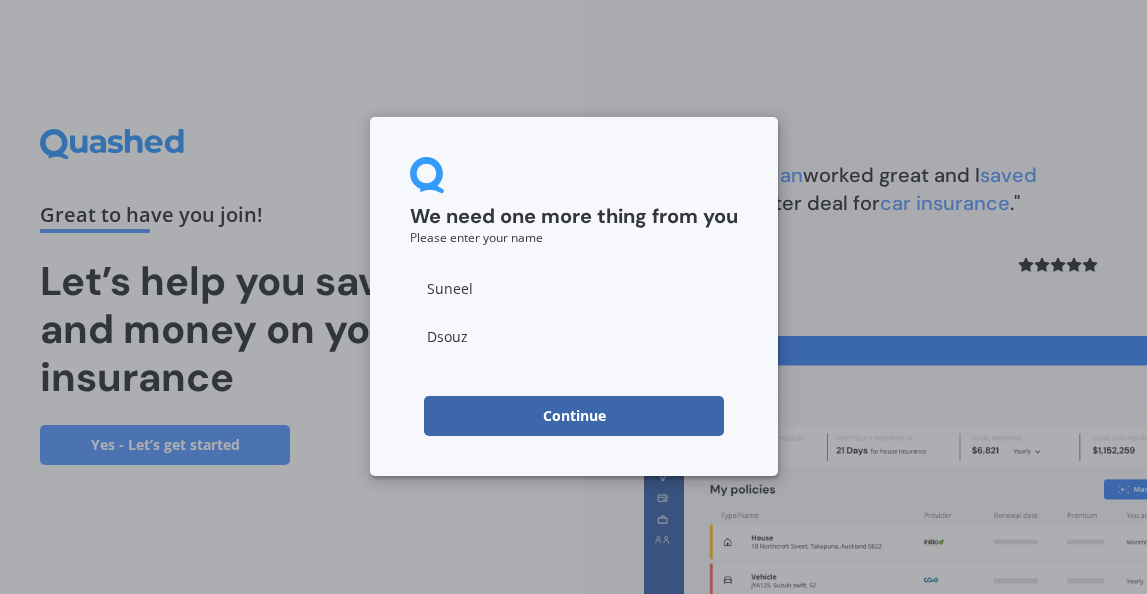 type on "Dsouza" 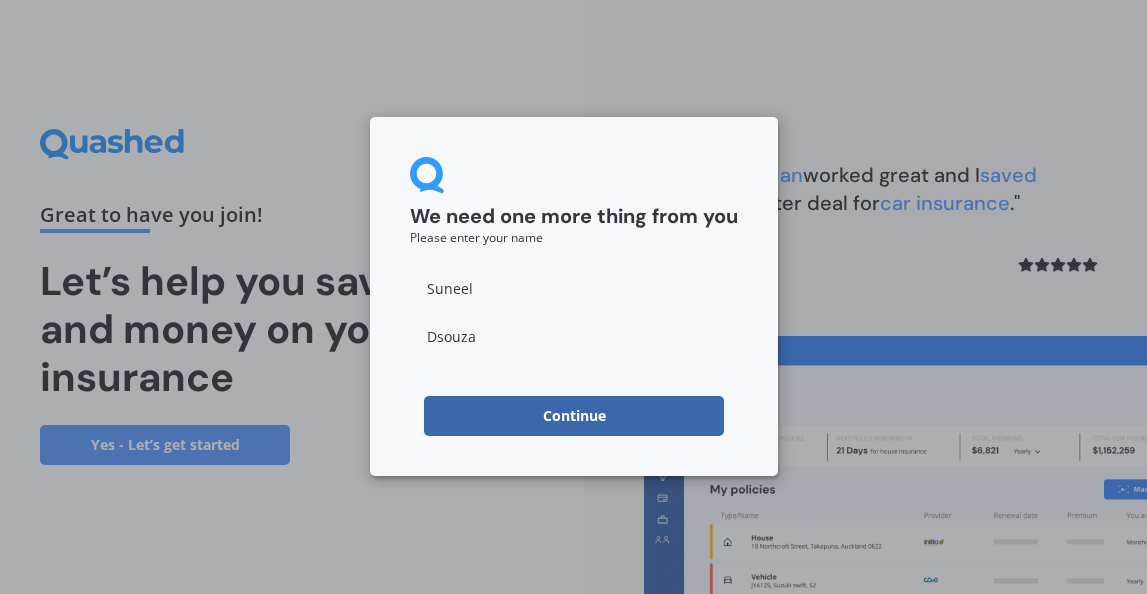 click on "Continue" at bounding box center [574, 416] 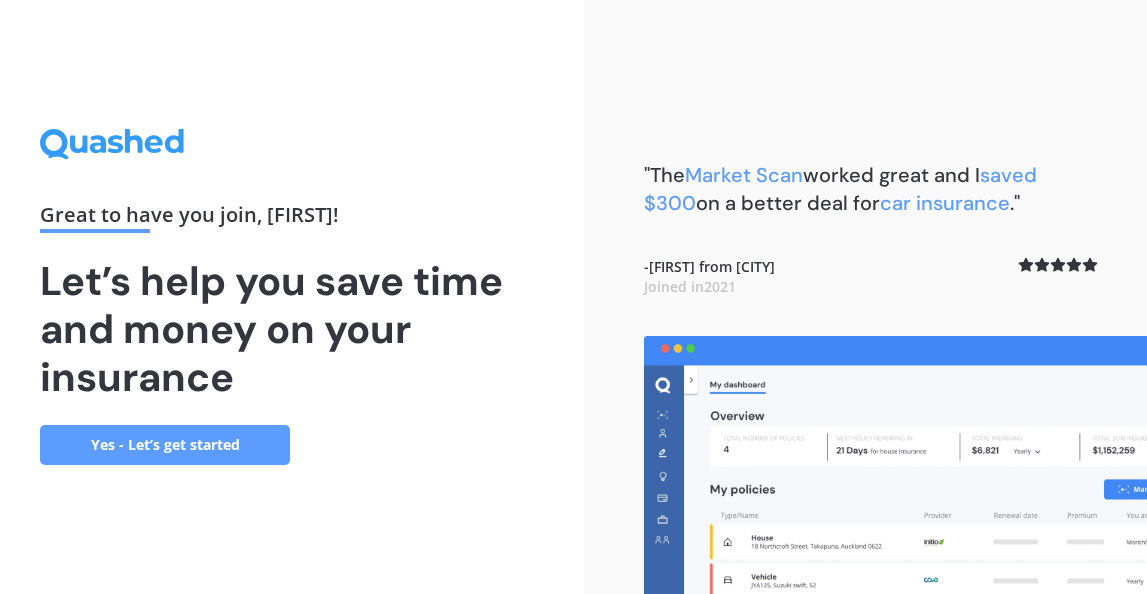 click on "Yes - Let’s get started" at bounding box center [165, 445] 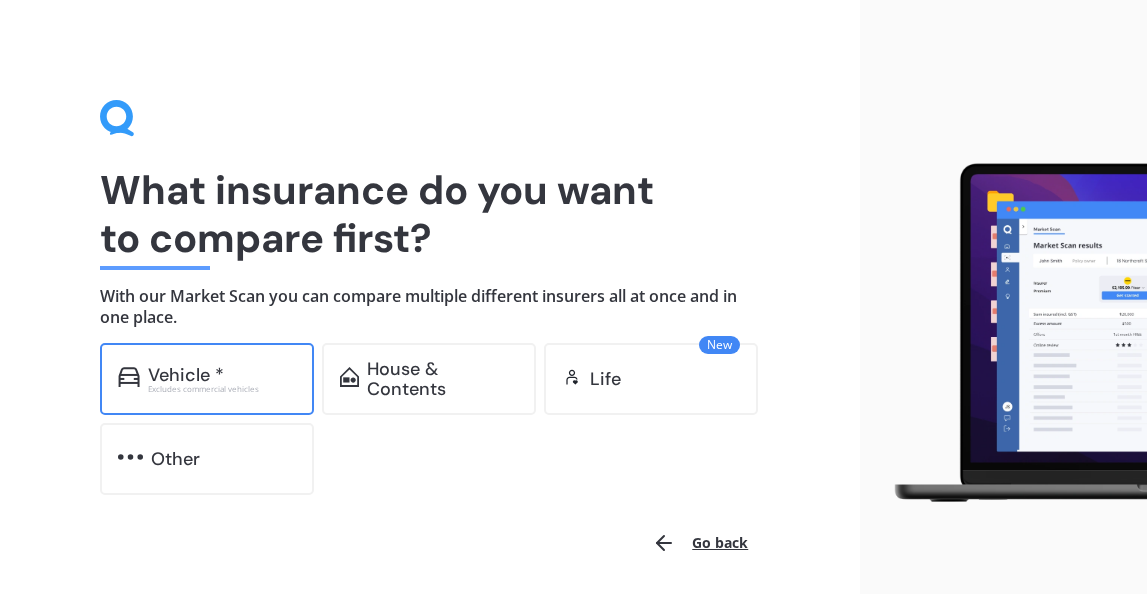click on "Excludes commercial vehicles" at bounding box center (222, 389) 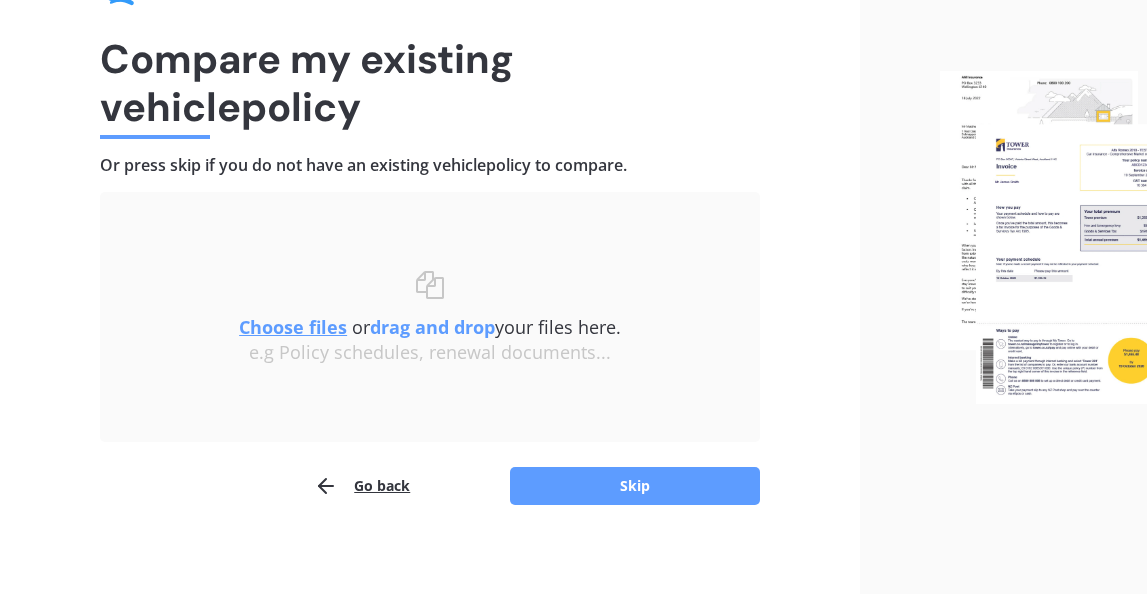 scroll, scrollTop: 142, scrollLeft: 0, axis: vertical 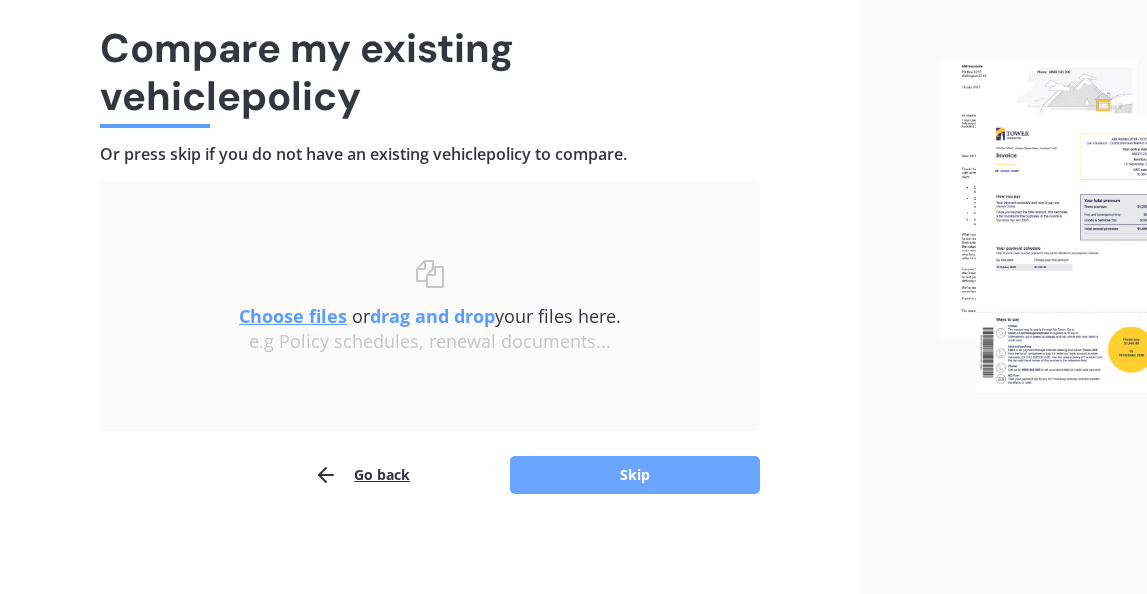 click on "Skip" at bounding box center [635, 475] 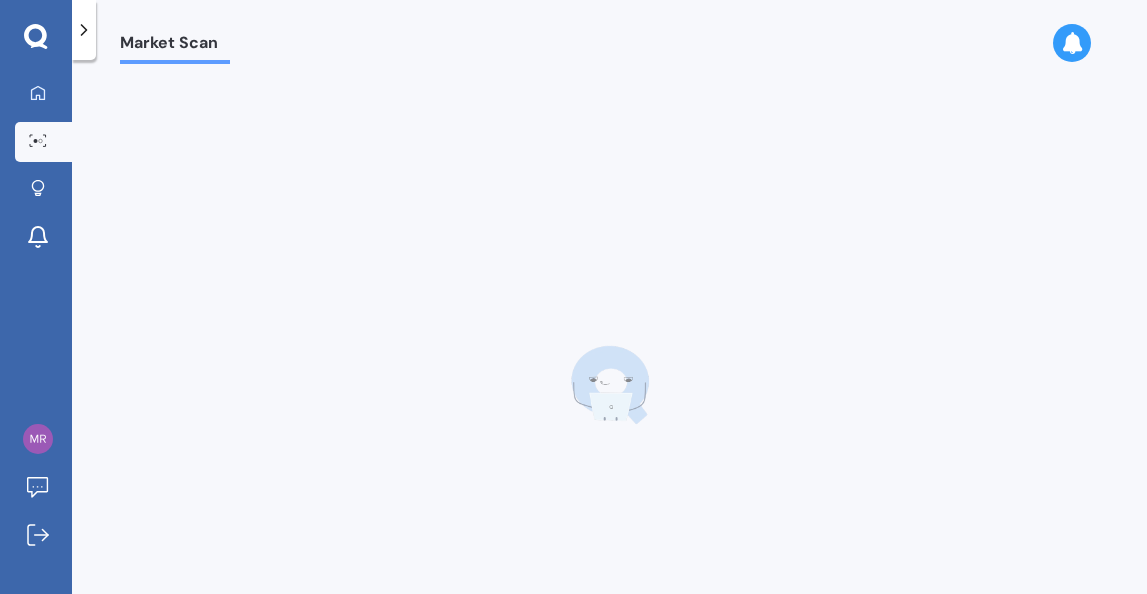 scroll, scrollTop: 0, scrollLeft: 0, axis: both 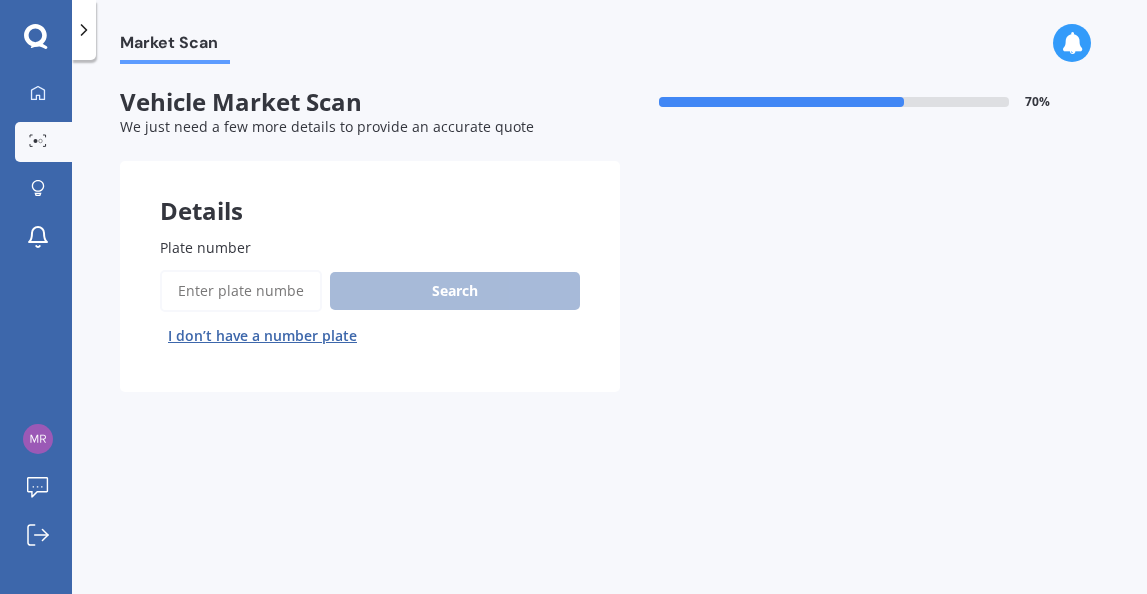 click on "Plate number" at bounding box center (241, 291) 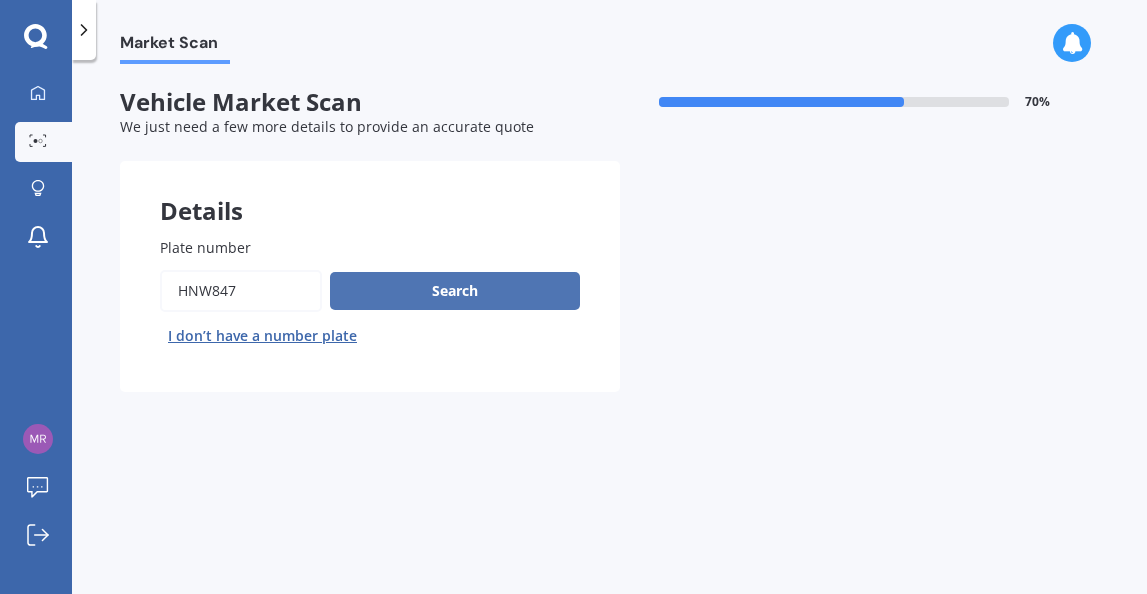 type on "HNW847" 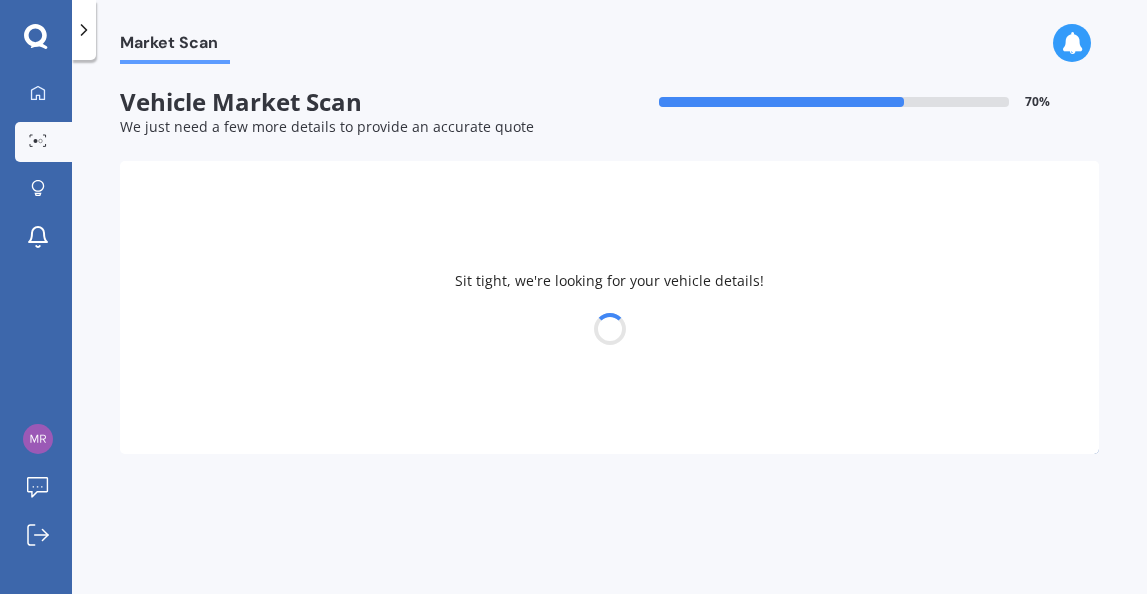 select on "SUZUKI" 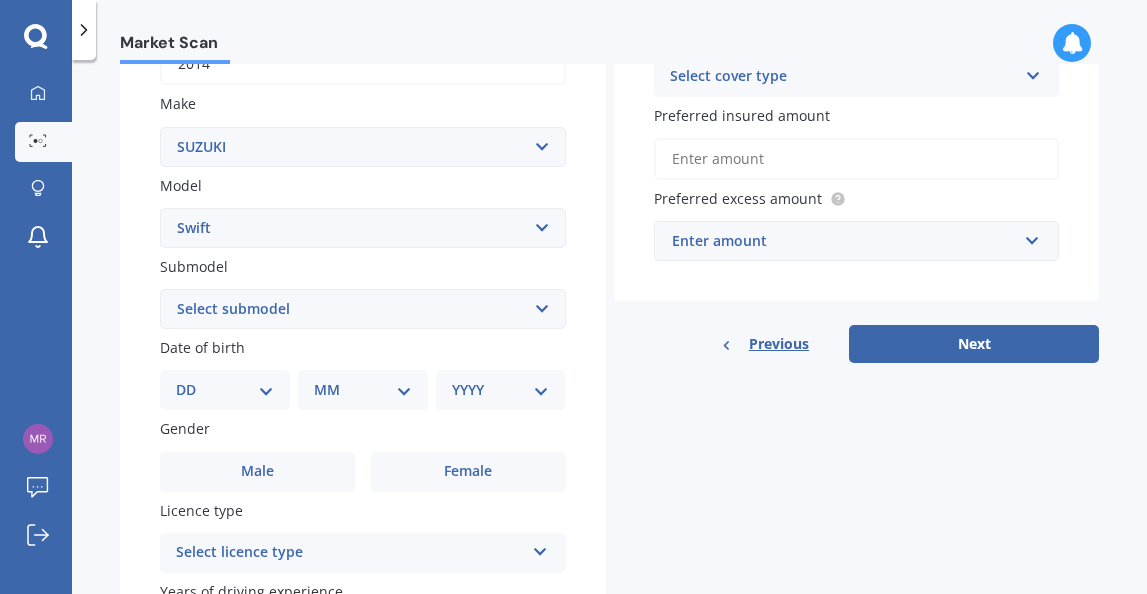 scroll, scrollTop: 359, scrollLeft: 0, axis: vertical 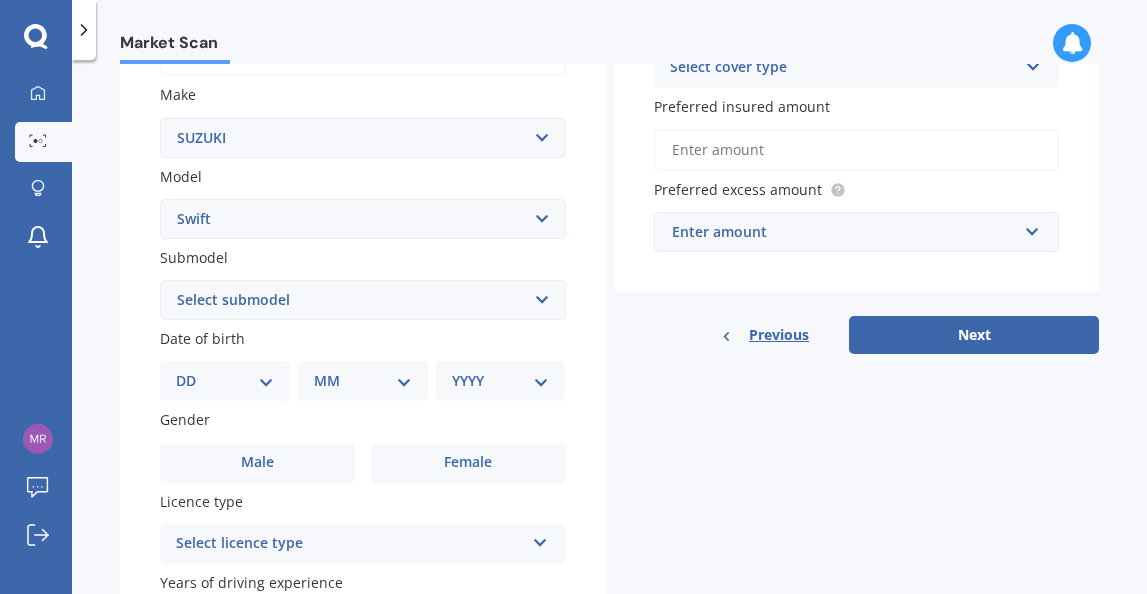 click on "DD 01 02 03 04 05 06 07 08 09 10 11 12 13 14 15 16 17 18 19 20 21 22 23 24 25 26 27 28 29 30 31" at bounding box center (225, 381) 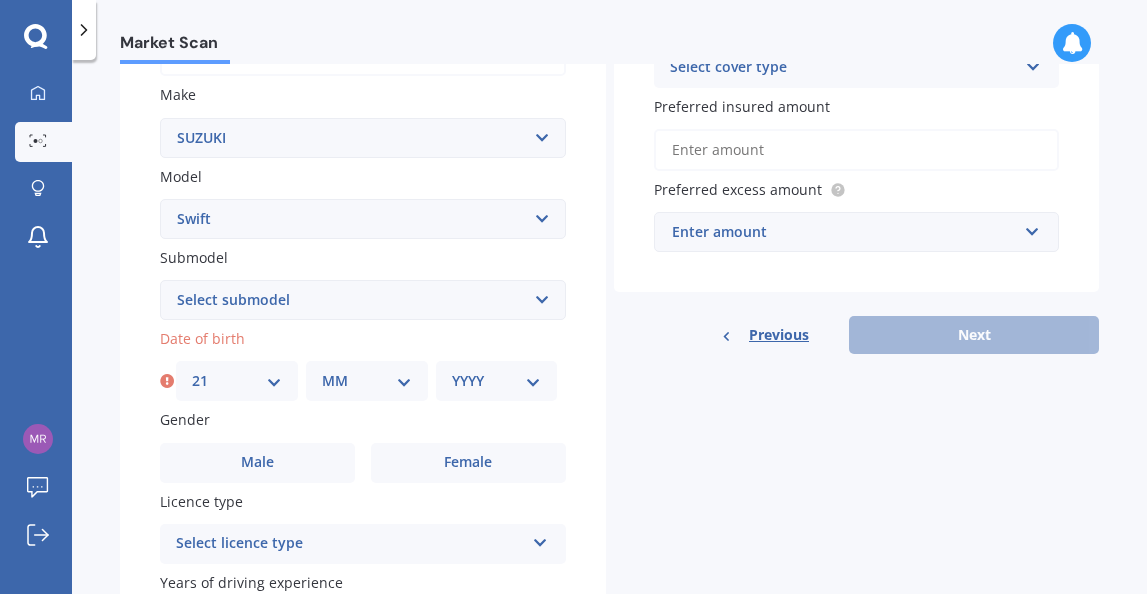 click on "MM 01 02 03 04 05 06 07 08 09 10 11 12" at bounding box center [367, 381] 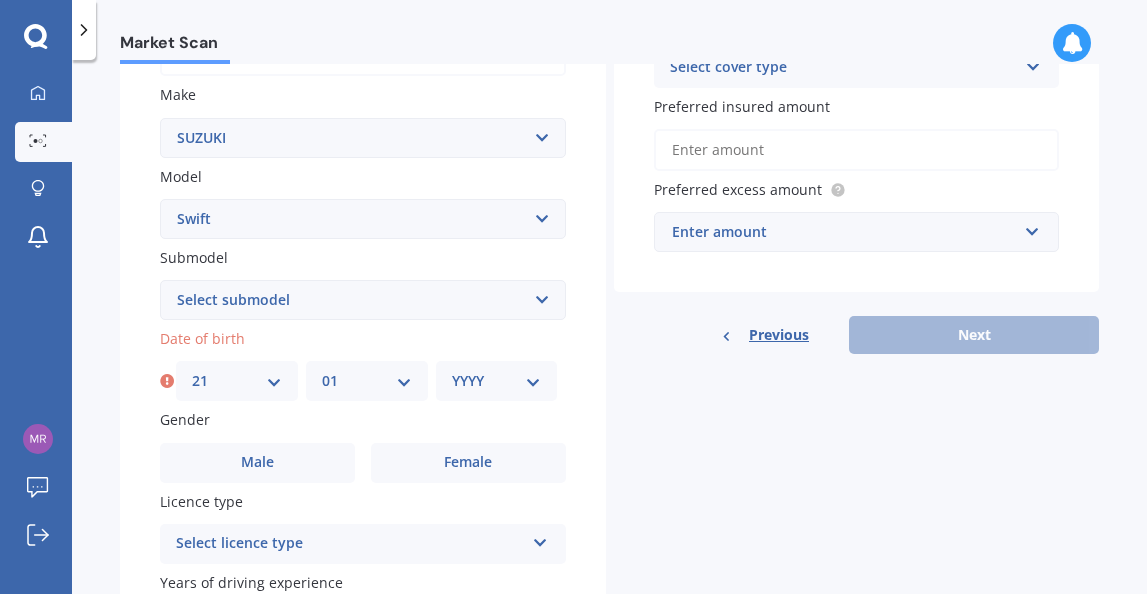 click on "YYYY 2026 2025 2024 2023 2022 2021 2020 2019 2018 2017 2016 2015 2014 2013 2012 2011 2010 2009 2008 2007 2006 2005 2004 2003 2002 2001 2000 1999 1998 1997 1996 1995 1994 1993 1992 1991 1990 1989 1988 1987 1986 1985 1984 1983 1982 1981 1980 1979 1978 1977 1976 1975 1974 1973 1972 1971 1970 1969 1968 1967 1966 1965 1964 1963 1962 1961 1960 1959 1958 1957 1956 1955 1954 1953 1952 1951 1950 1949 1948 1947 1946 1945 1944 1943 1942 1941 1940 1939 1938 1937 1936 1935 1934 1933 1932 1931 1930 1929 1928 1927 1926" at bounding box center (497, 381) 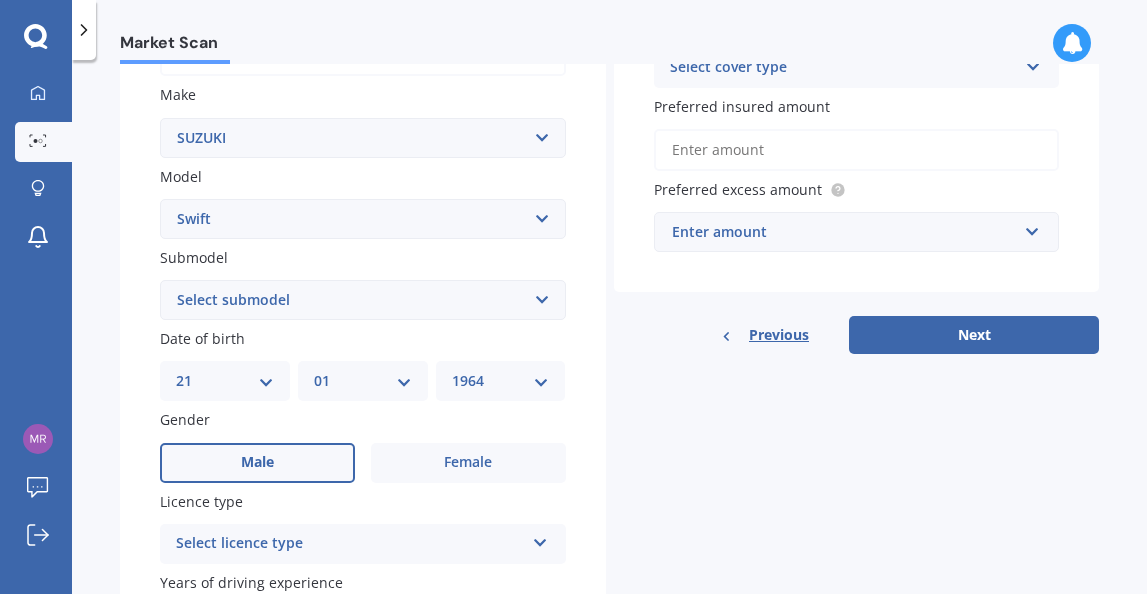 click on "Male" at bounding box center (257, 463) 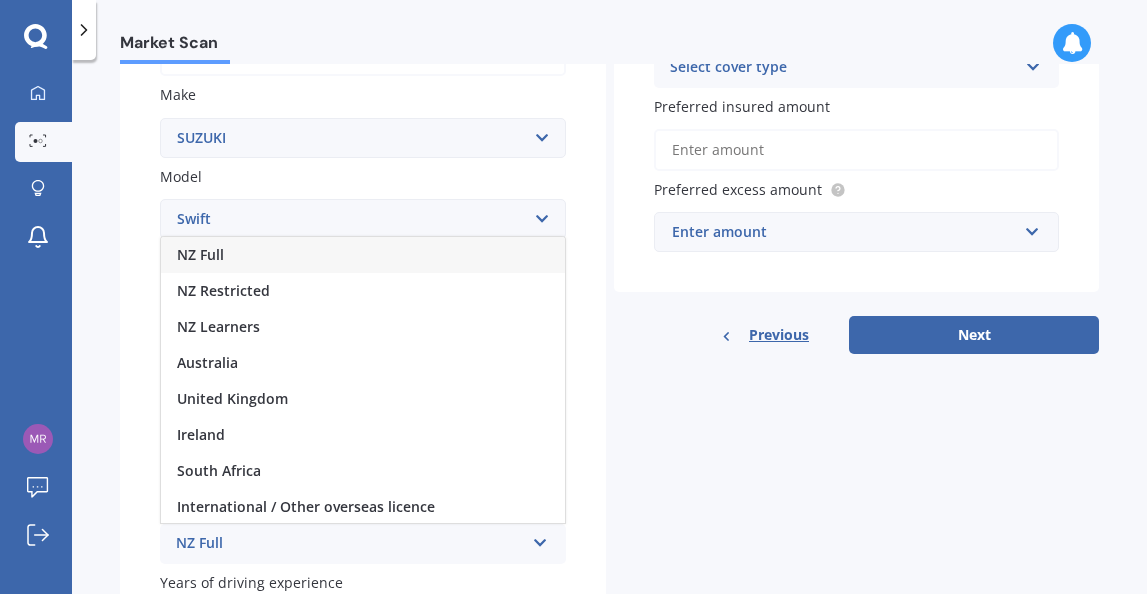 click on "NZ Full" at bounding box center (363, 255) 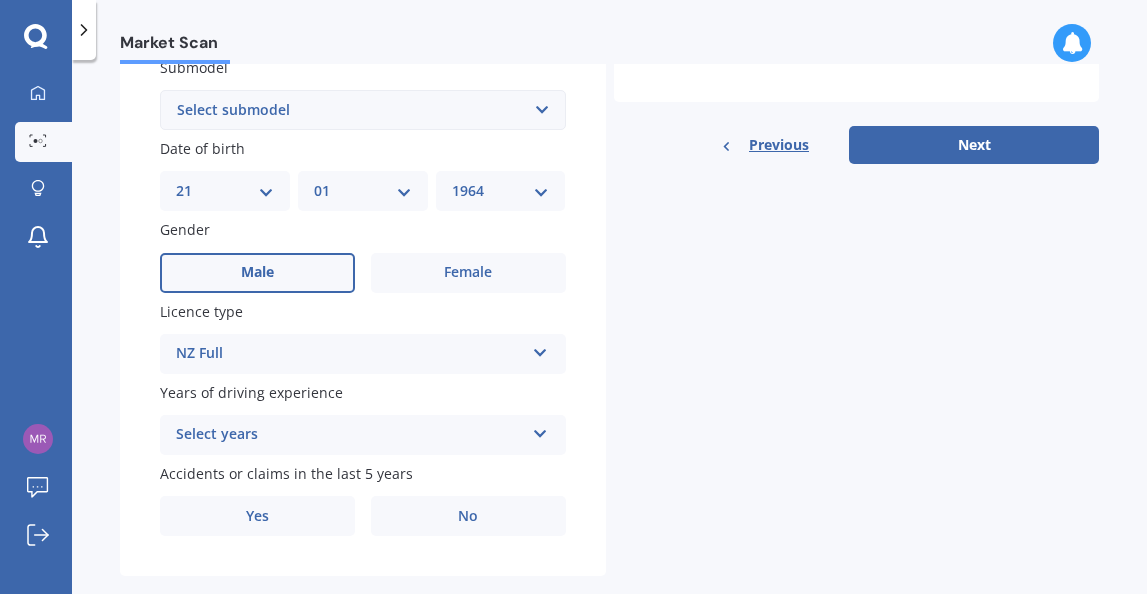 scroll, scrollTop: 550, scrollLeft: 0, axis: vertical 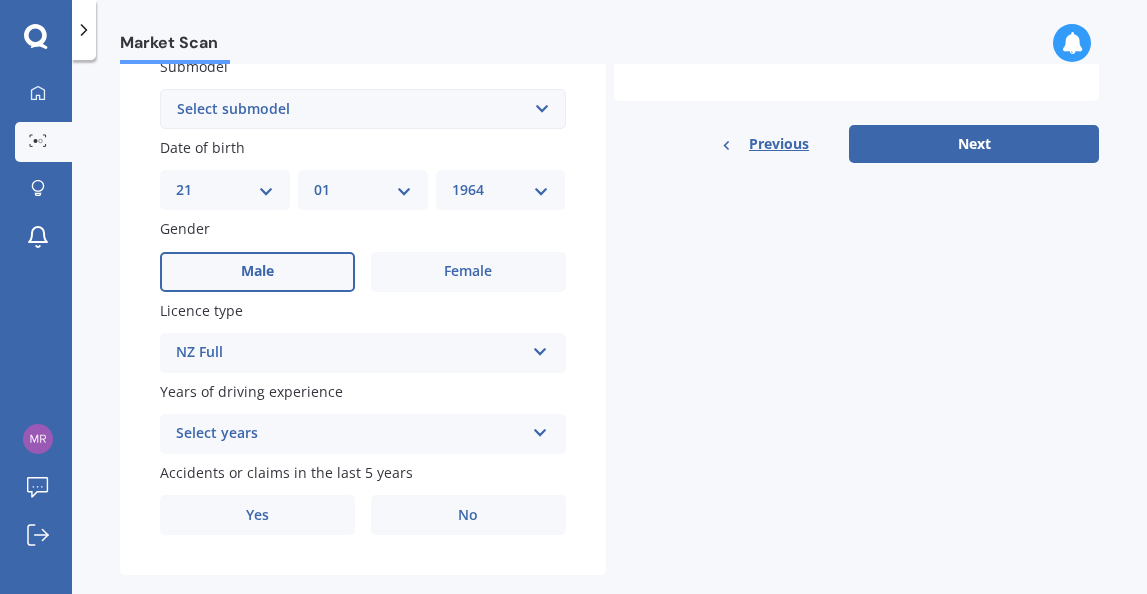 click at bounding box center (540, 429) 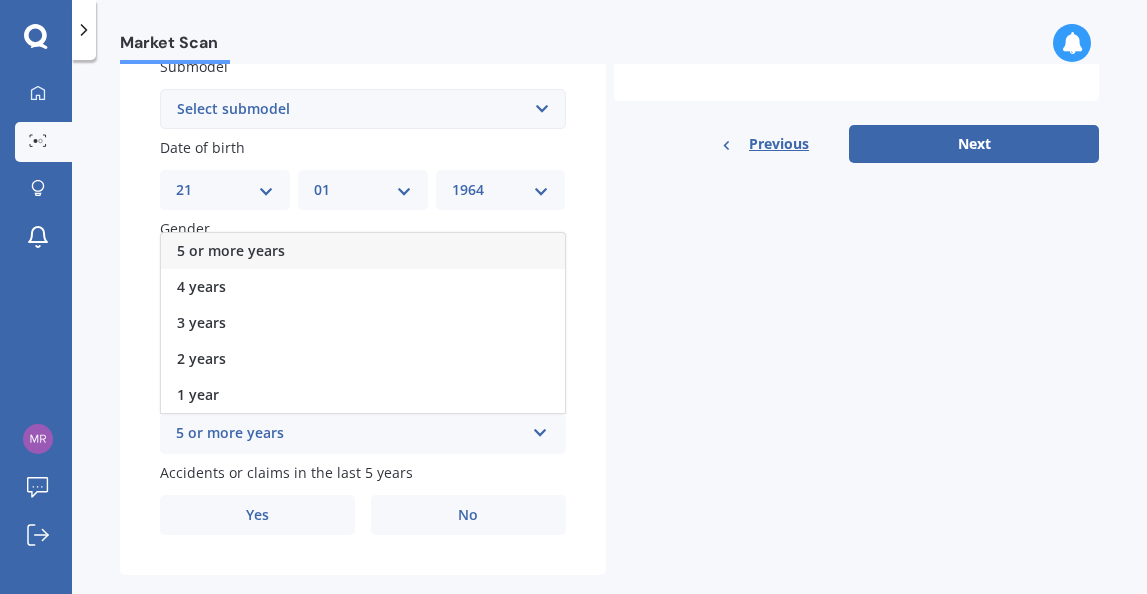click on "5 or more years" at bounding box center [363, 251] 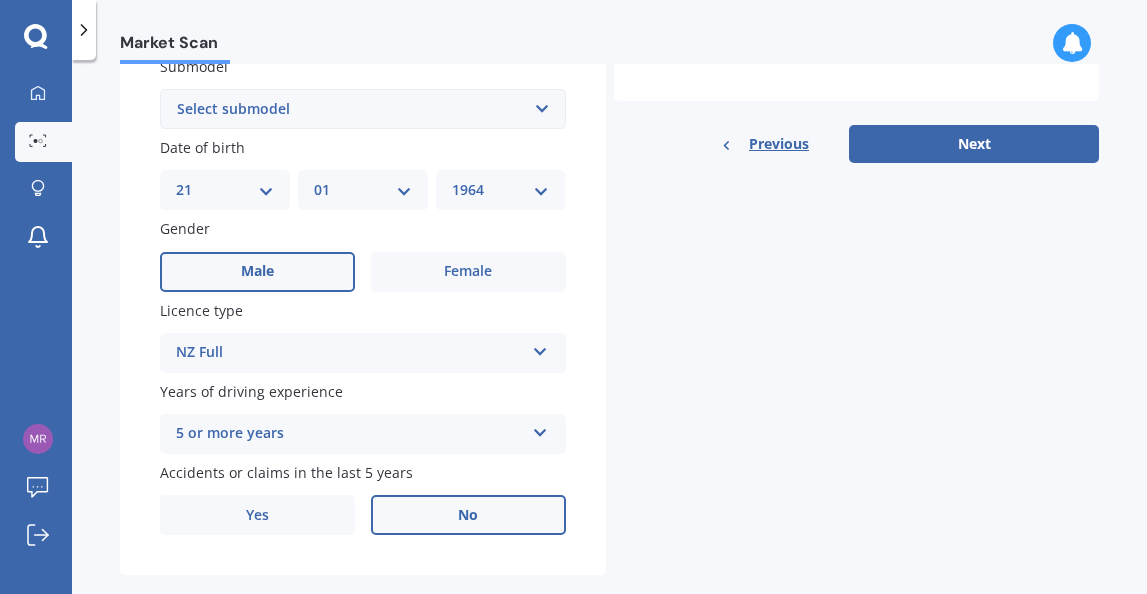 click on "No" at bounding box center (468, 515) 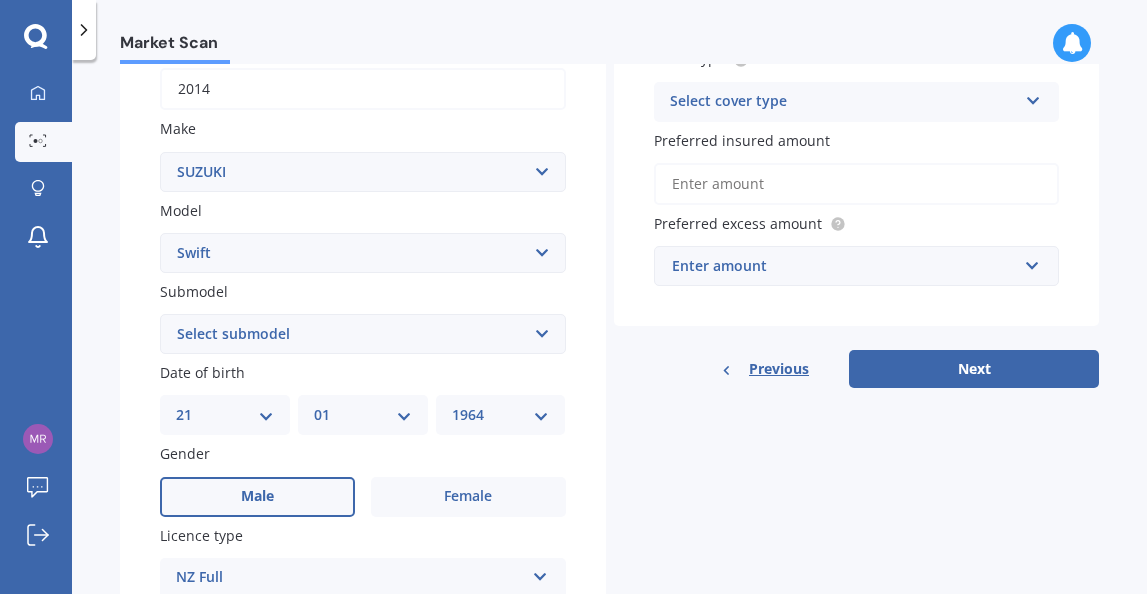 scroll, scrollTop: 0, scrollLeft: 0, axis: both 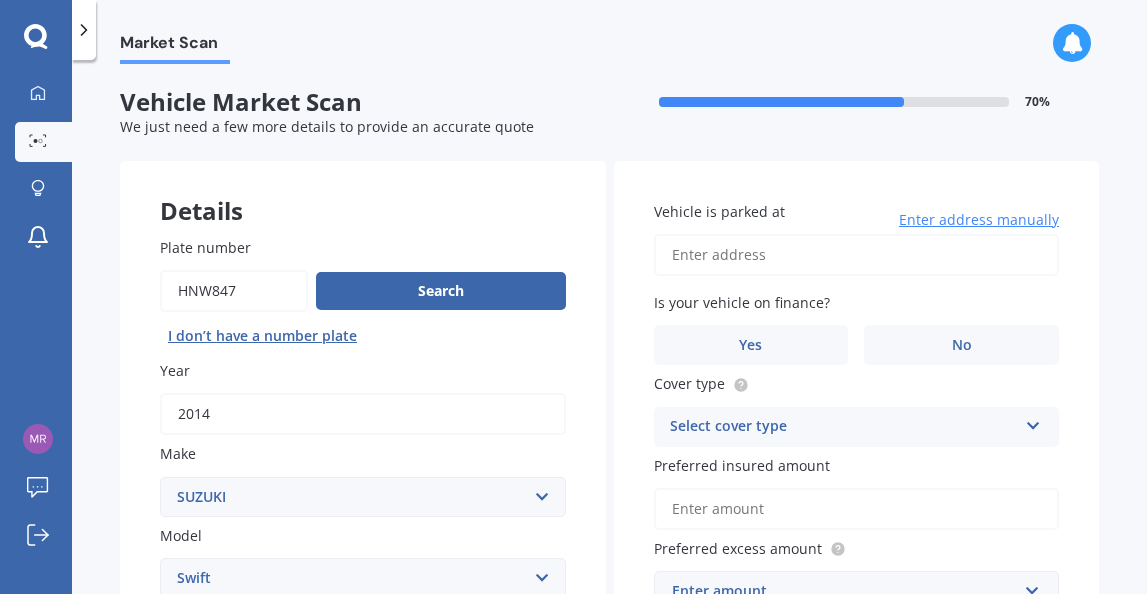 click on "Vehicle is parked at" at bounding box center [857, 255] 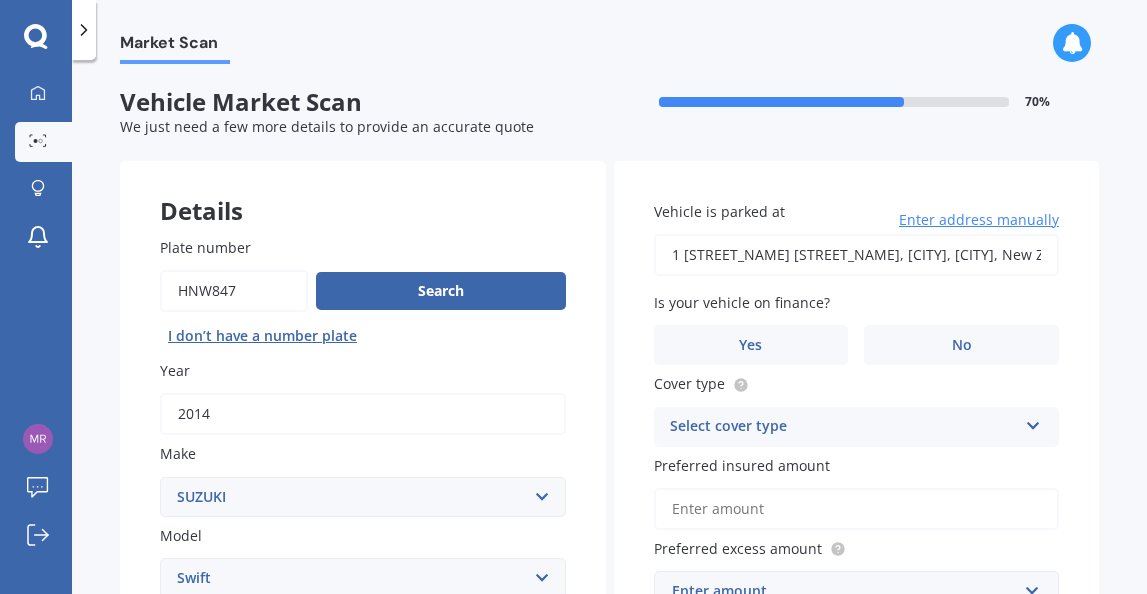 type on "1 [STREET_NAME] [STREET_NAME], [CITY], [CITY] [POSTAL_CODE]" 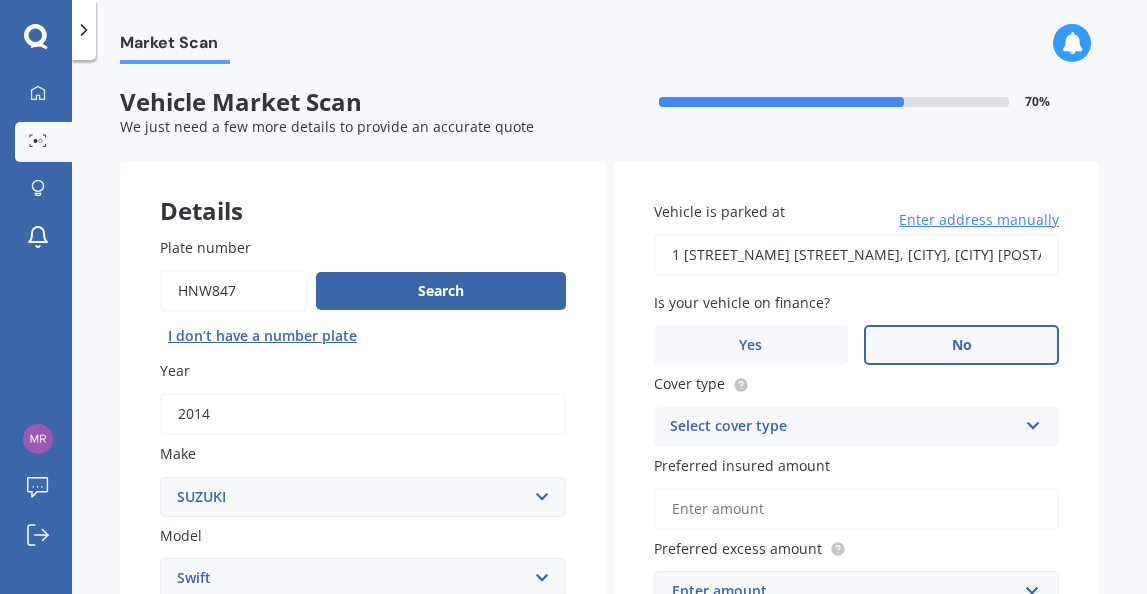 click on "No" at bounding box center (961, 345) 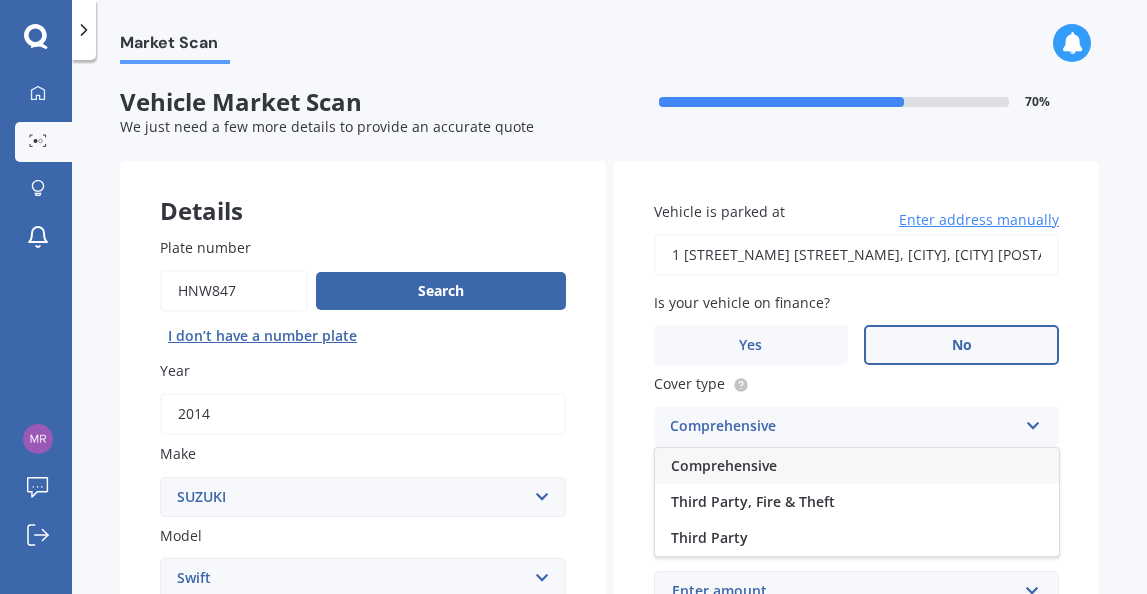 click on "Comprehensive" at bounding box center (857, 466) 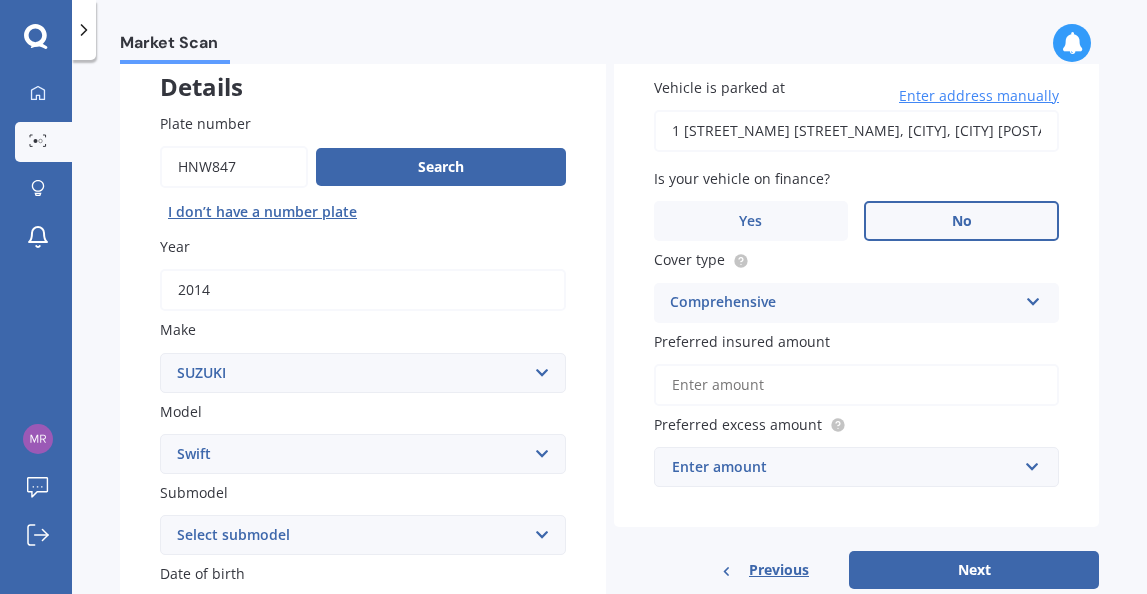 scroll, scrollTop: 126, scrollLeft: 0, axis: vertical 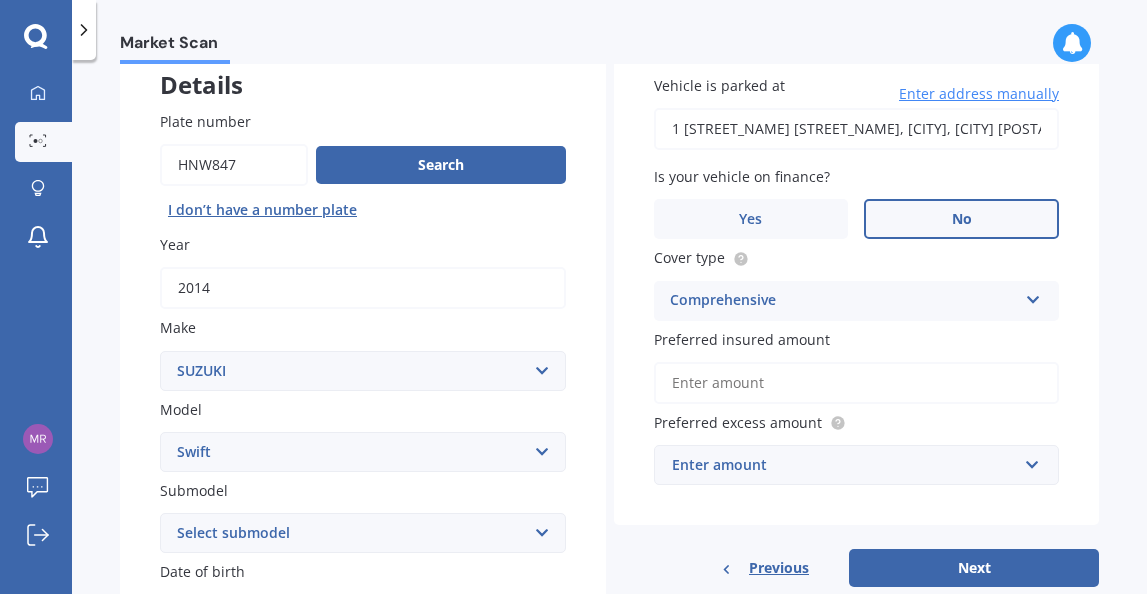 click on "Preferred insured amount" at bounding box center [857, 383] 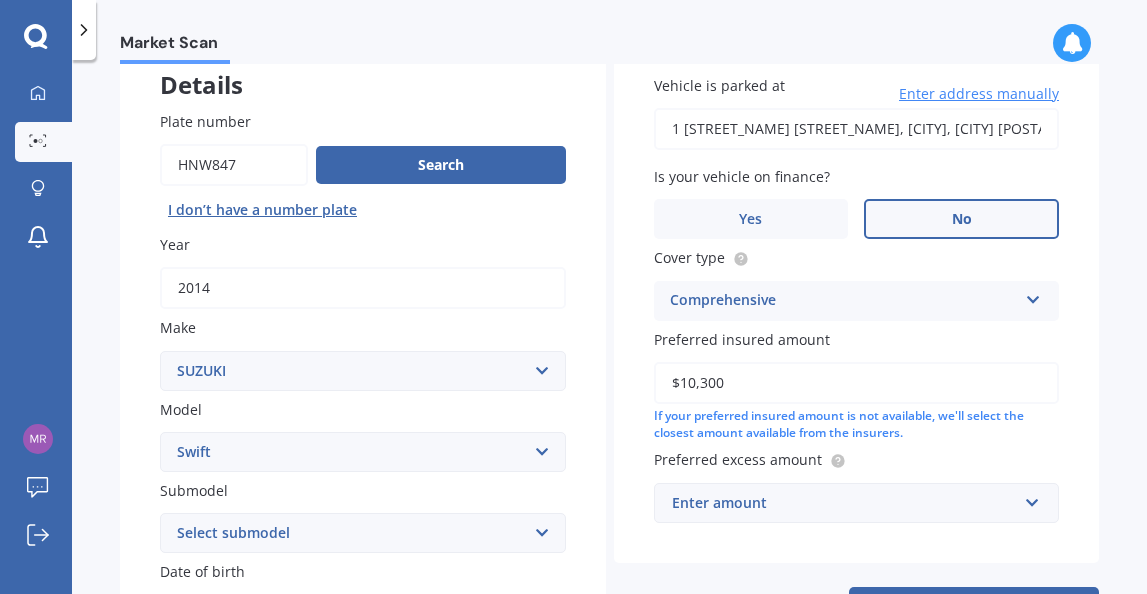 type on "$10,300" 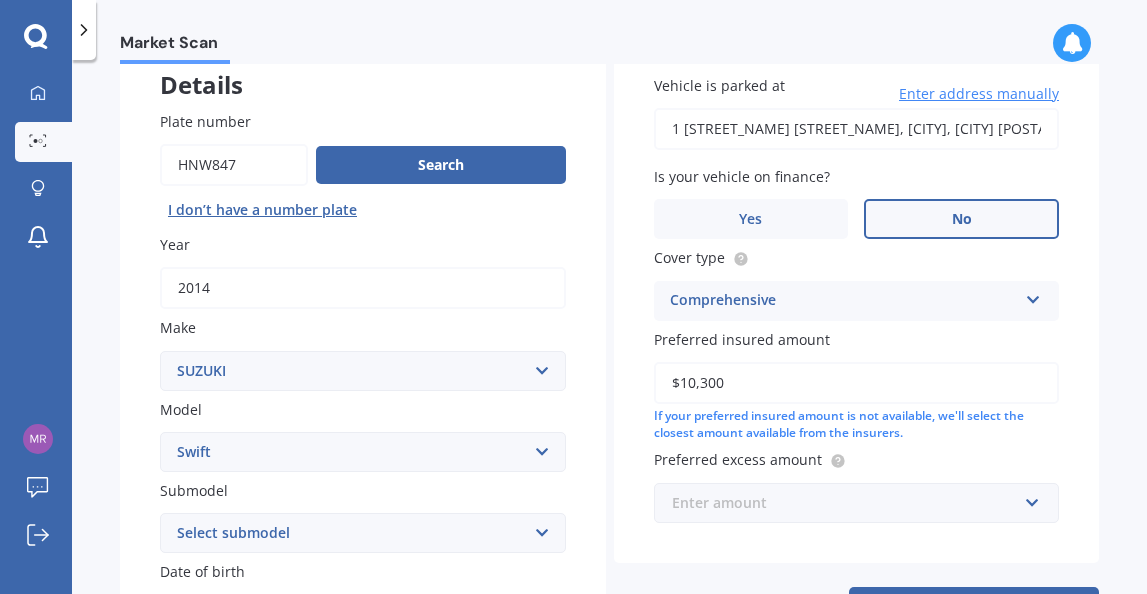 click at bounding box center (850, 503) 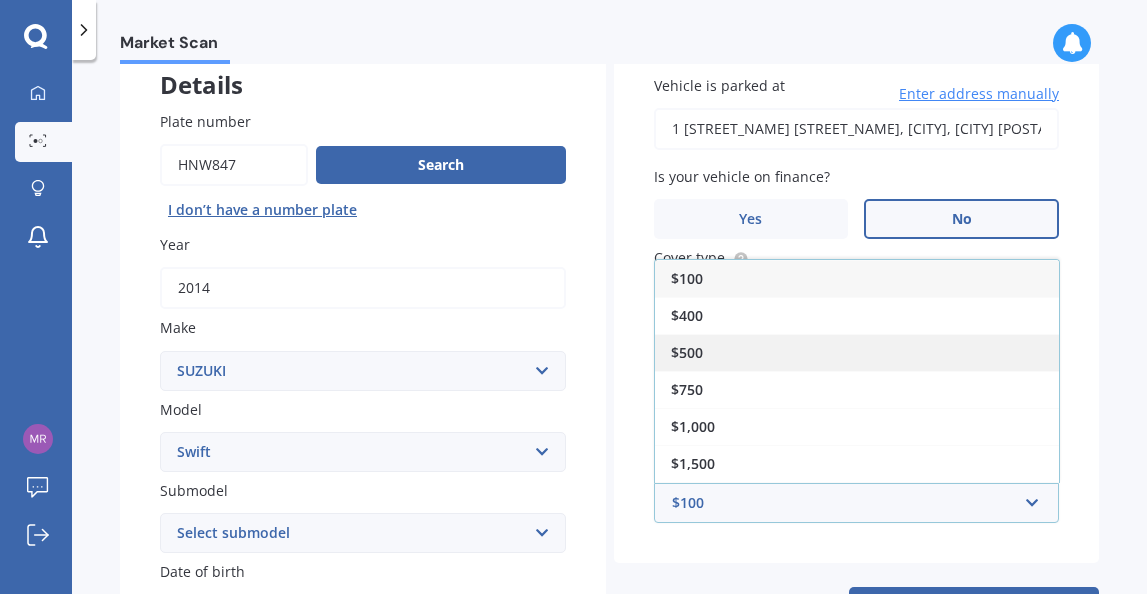 click on "$500" at bounding box center [857, 352] 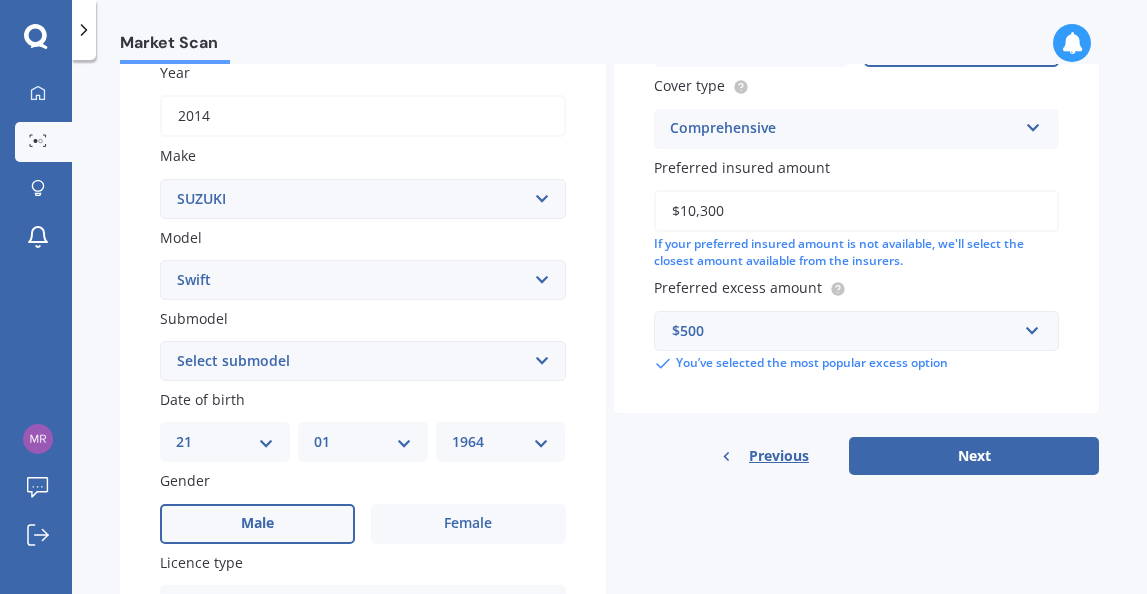 scroll, scrollTop: 300, scrollLeft: 0, axis: vertical 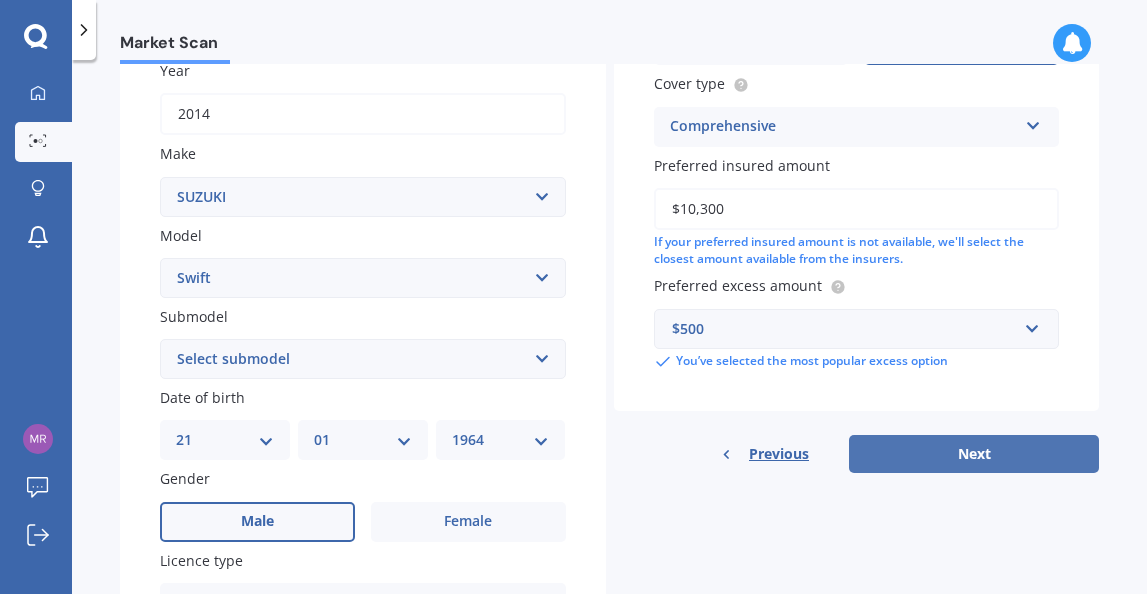 click on "Next" at bounding box center [974, 454] 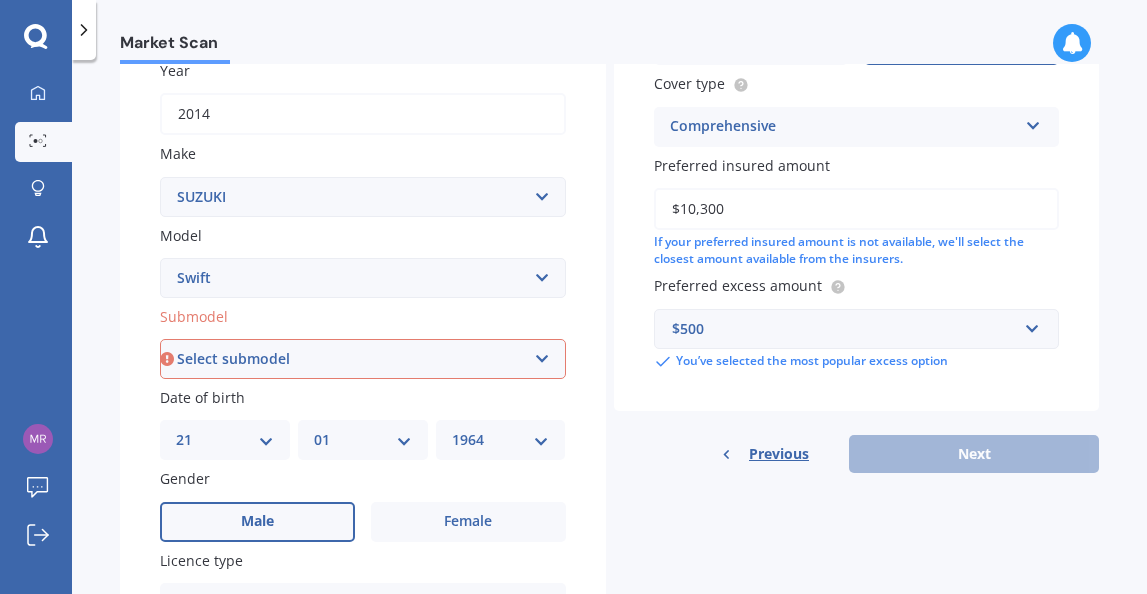 click on "Select submodel (All other) Cino Diesel Turbo GA GL GLX GO GP GS GTI LTD RS Hybrid RS non turbo RS turbo RSX SE Sport 1.6 Sport turbo" at bounding box center (363, 359) 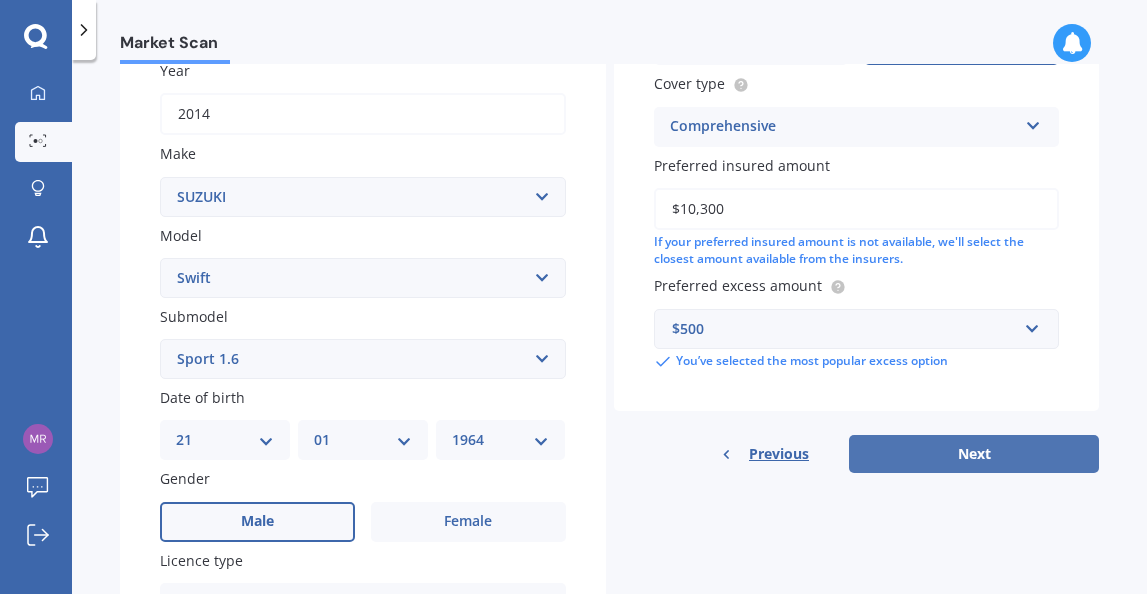 click on "Next" at bounding box center [974, 454] 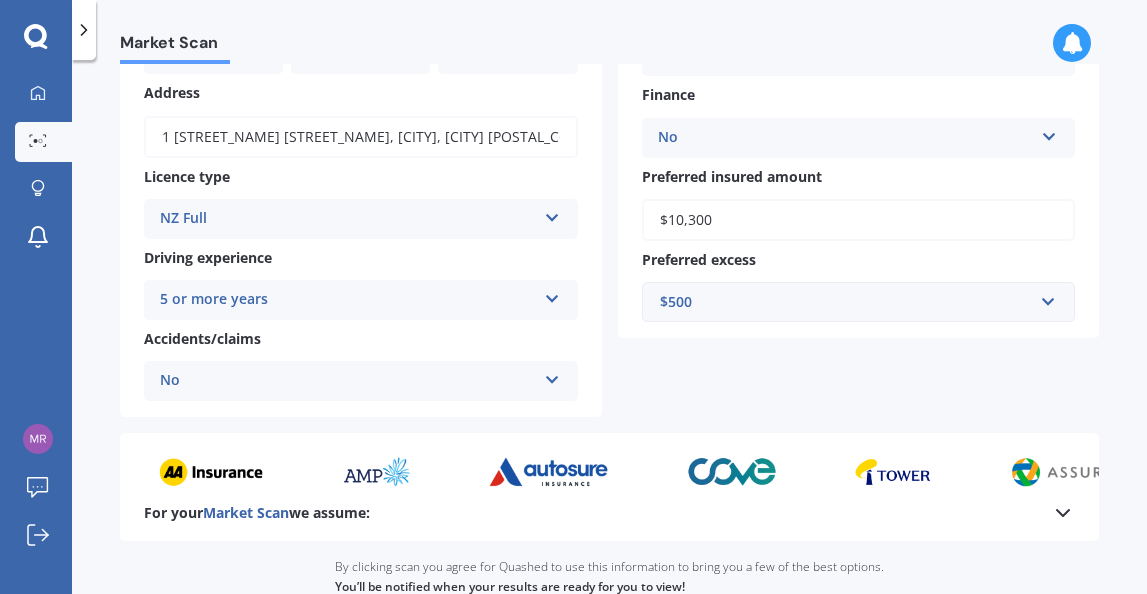 scroll, scrollTop: 439, scrollLeft: 0, axis: vertical 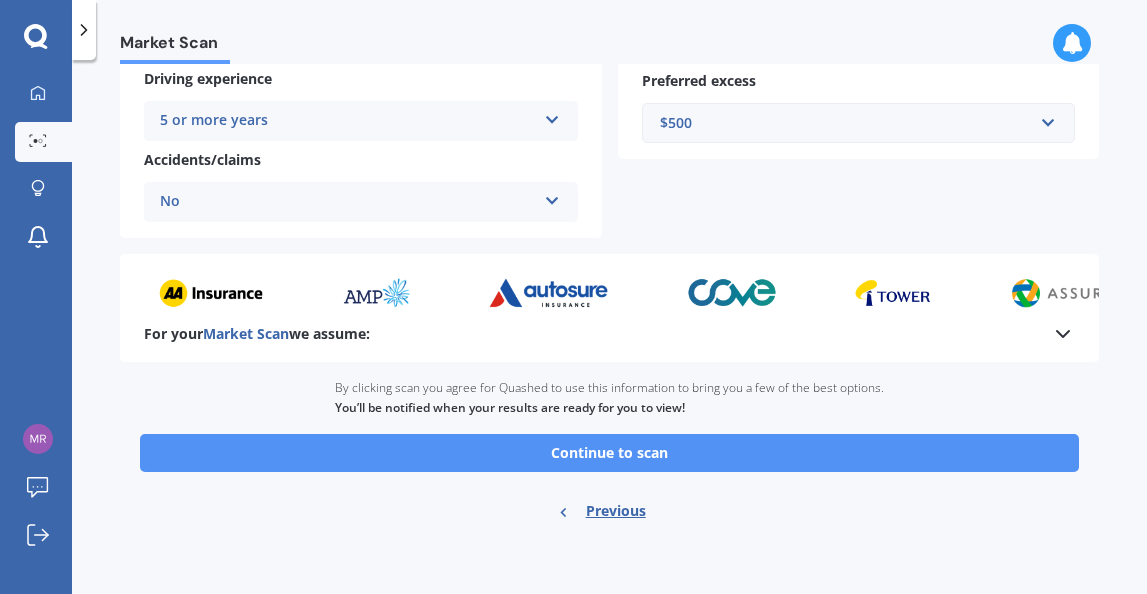 click on "Continue to scan" at bounding box center [609, 453] 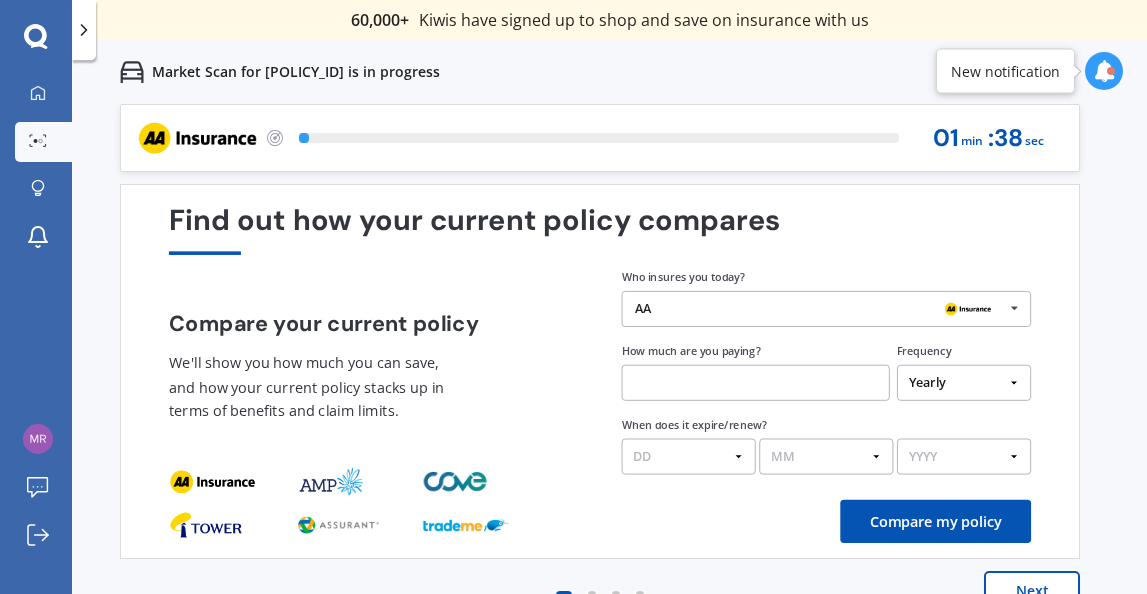 scroll, scrollTop: 0, scrollLeft: 0, axis: both 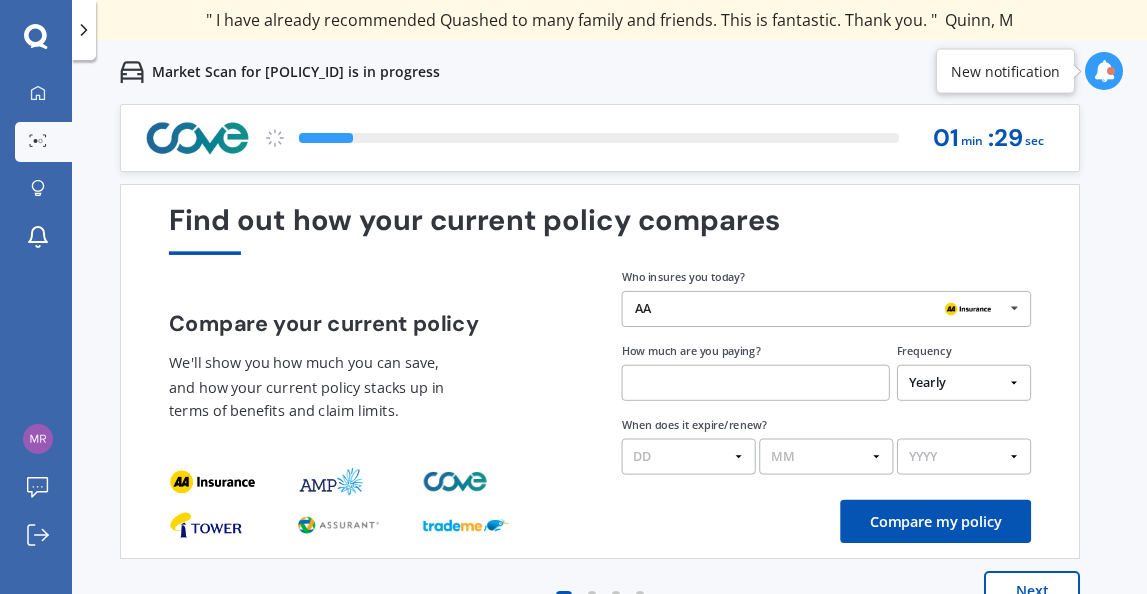 click at bounding box center [1014, 308] 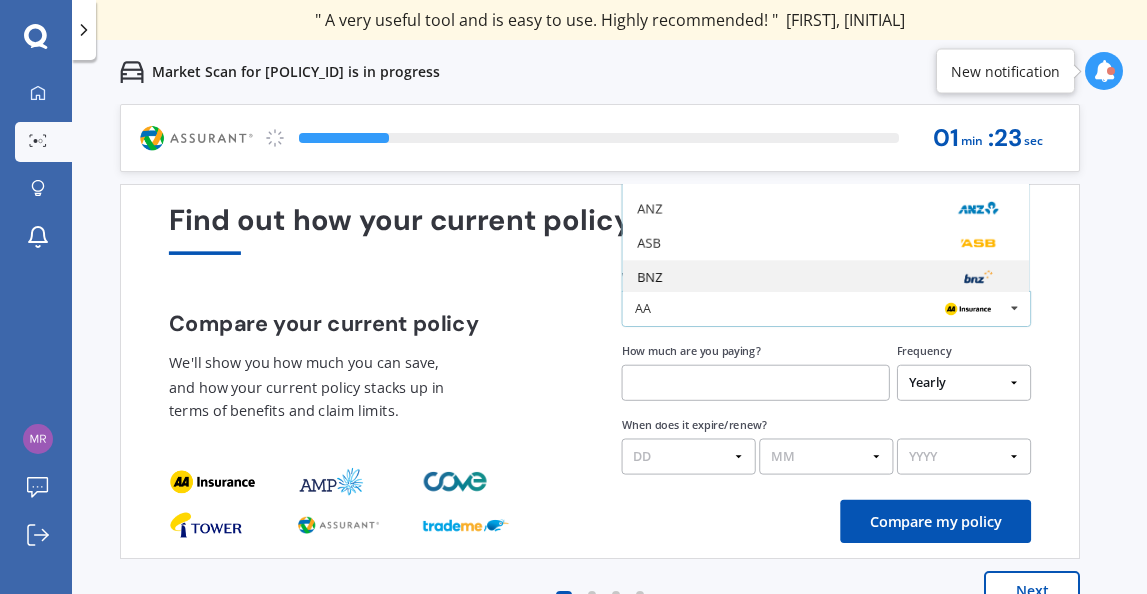 scroll, scrollTop: 0, scrollLeft: 0, axis: both 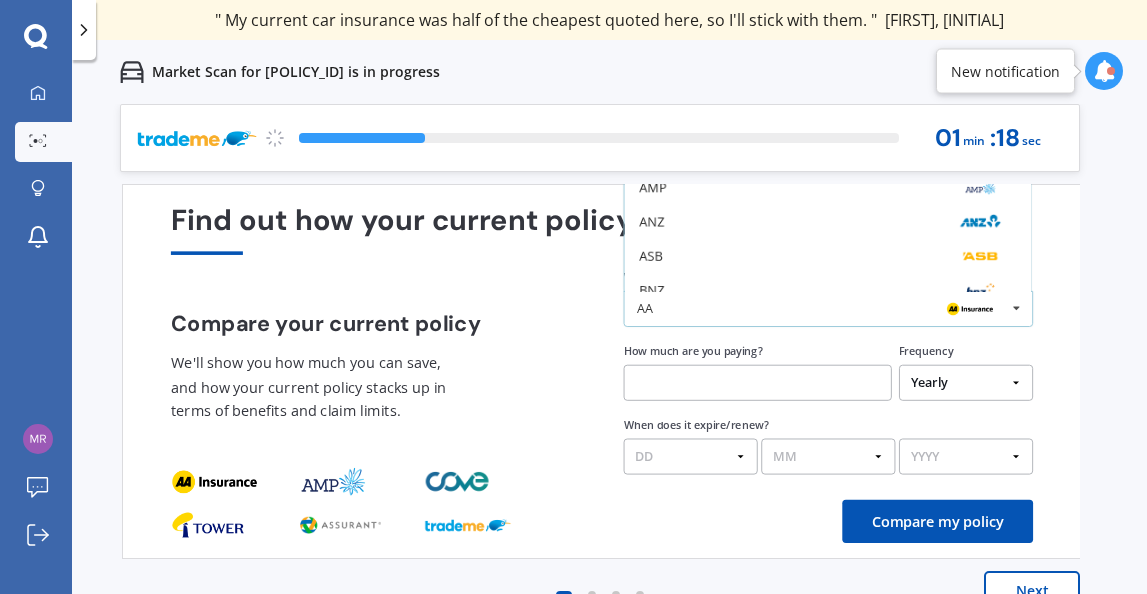drag, startPoint x: 1017, startPoint y: 201, endPoint x: 1026, endPoint y: 301, distance: 100.40418 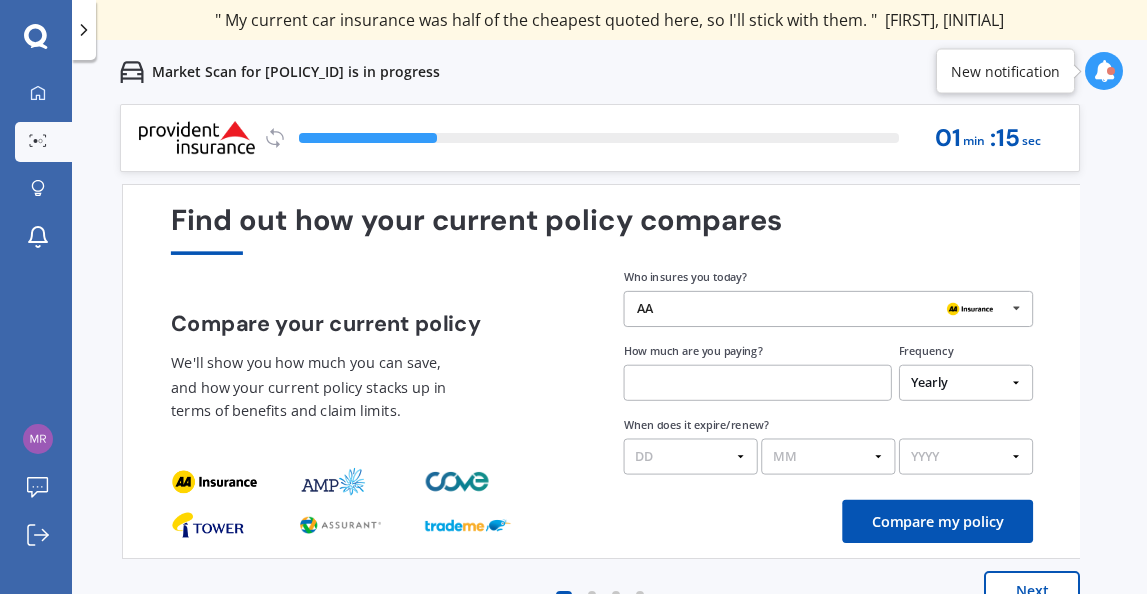 click on "AA" at bounding box center (821, 309) 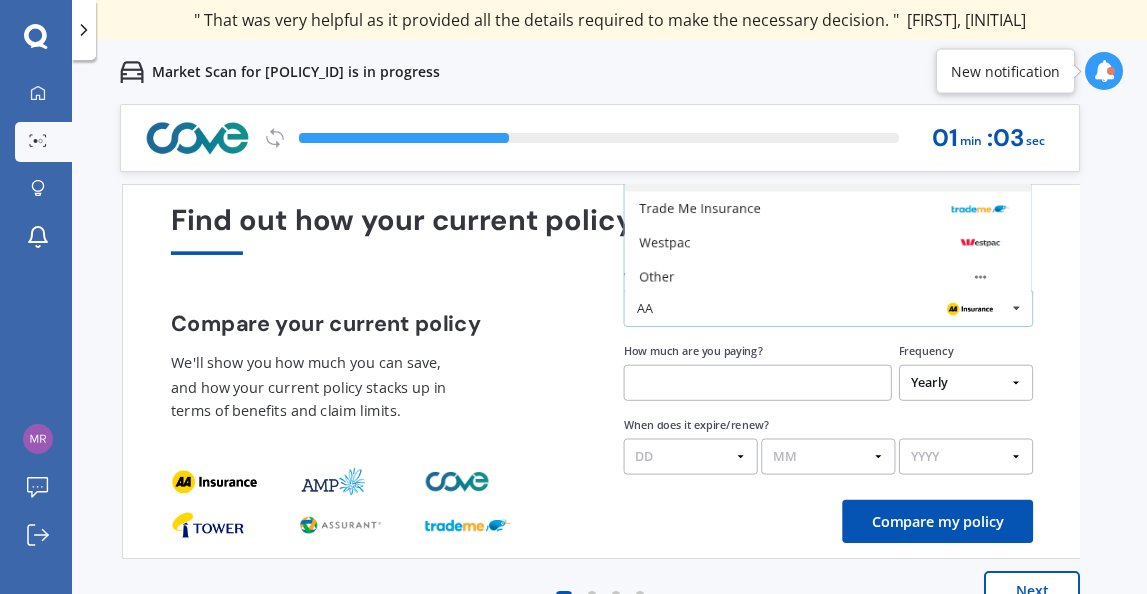 scroll, scrollTop: 131, scrollLeft: 0, axis: vertical 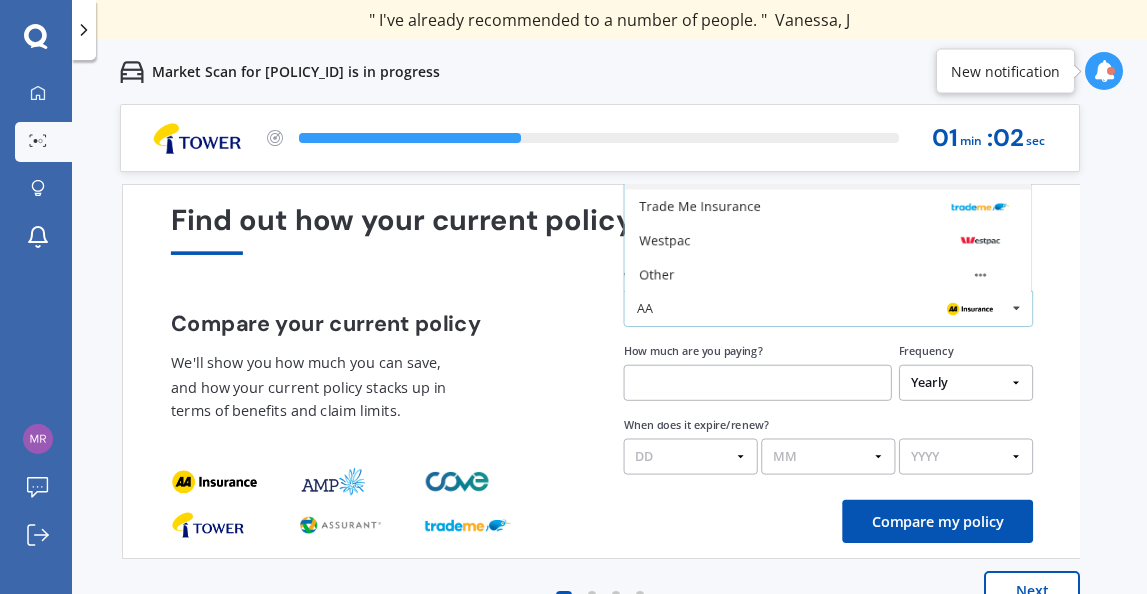 click on "Other" at bounding box center [656, 275] 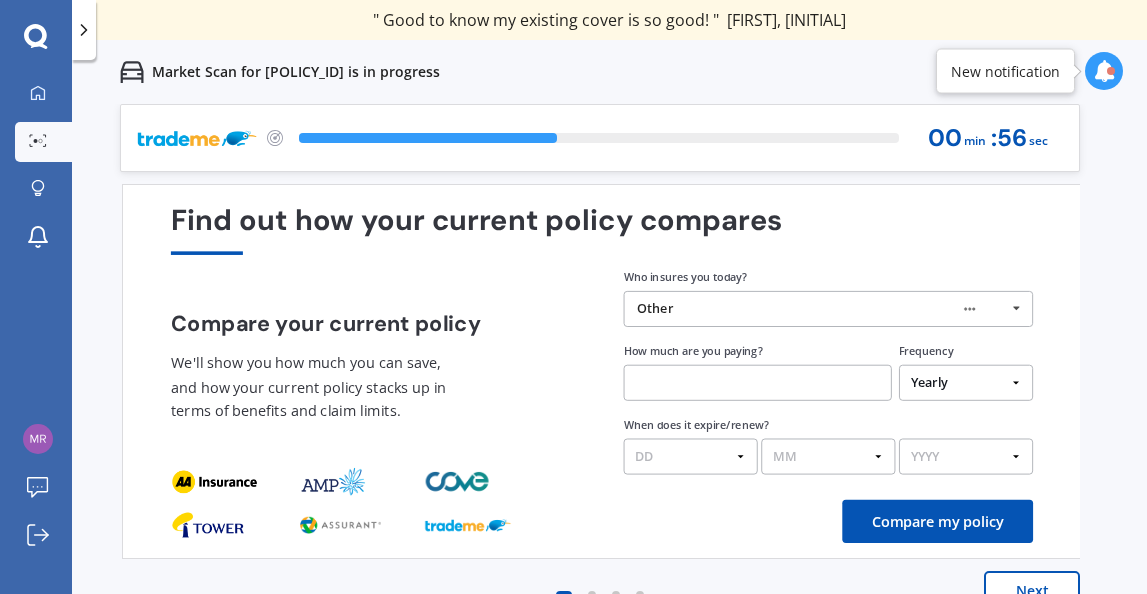 click at bounding box center [758, 383] 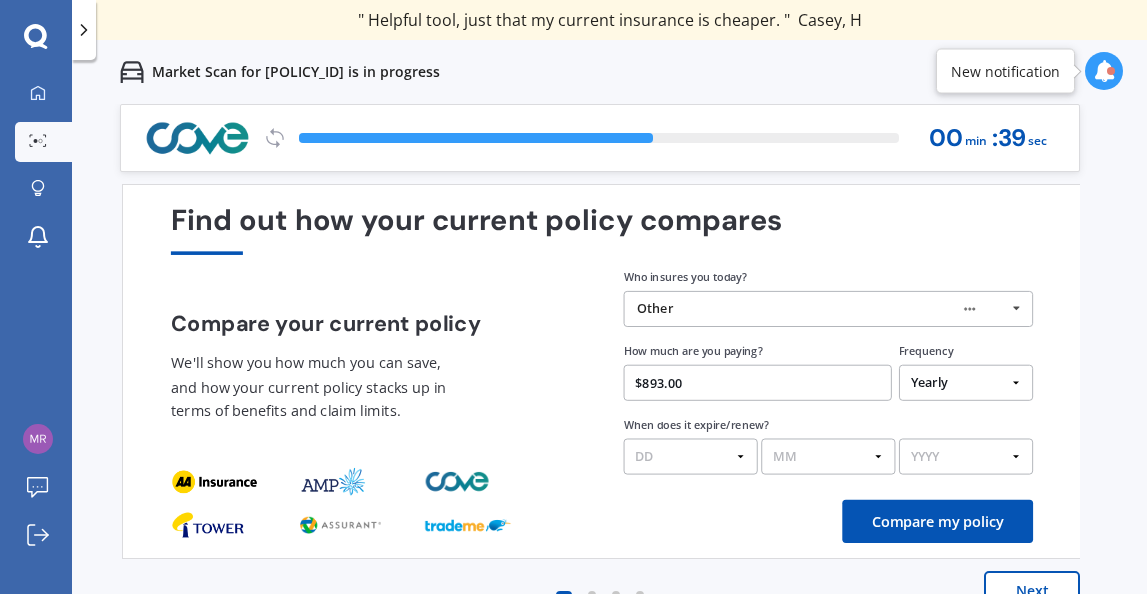 type on "$893.00" 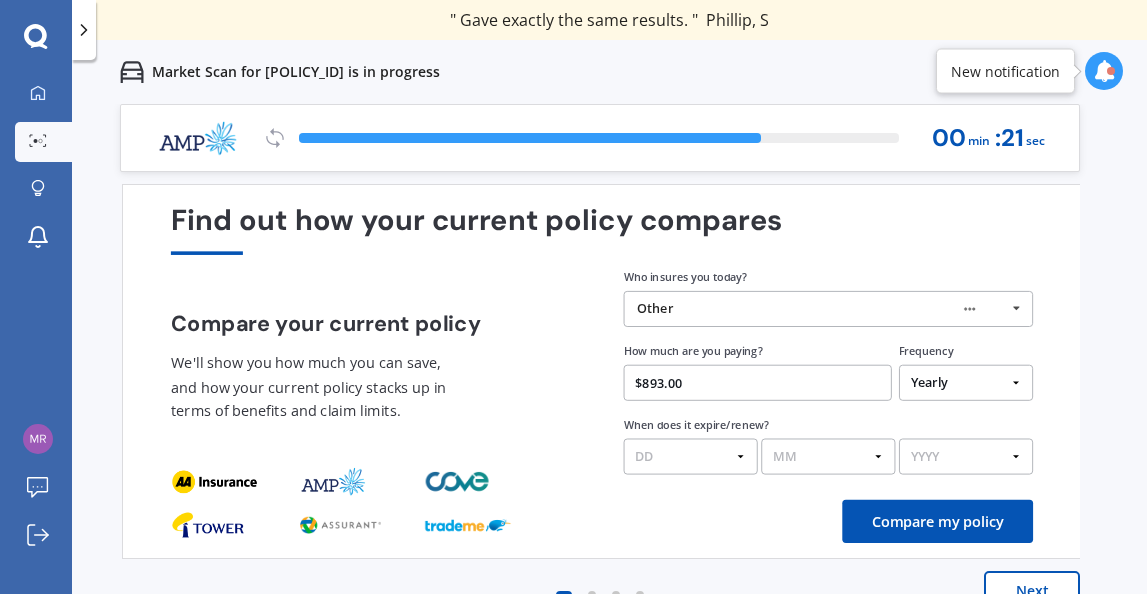 select on "27" 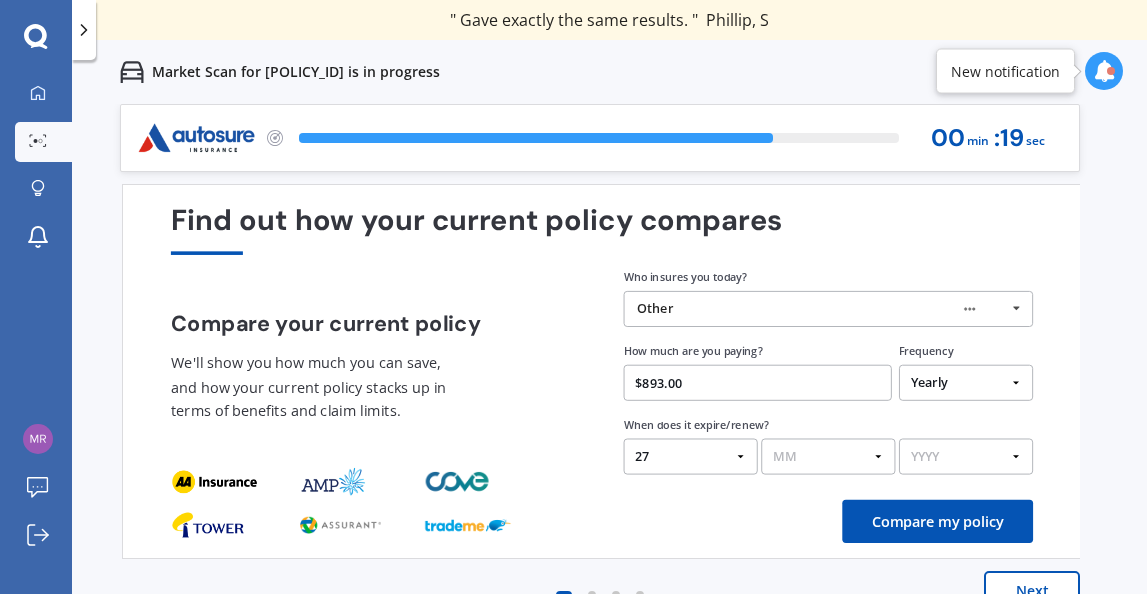 click on "MM 01 02 03 04 05 06 07 08 09 10 11 12" at bounding box center (828, 457) 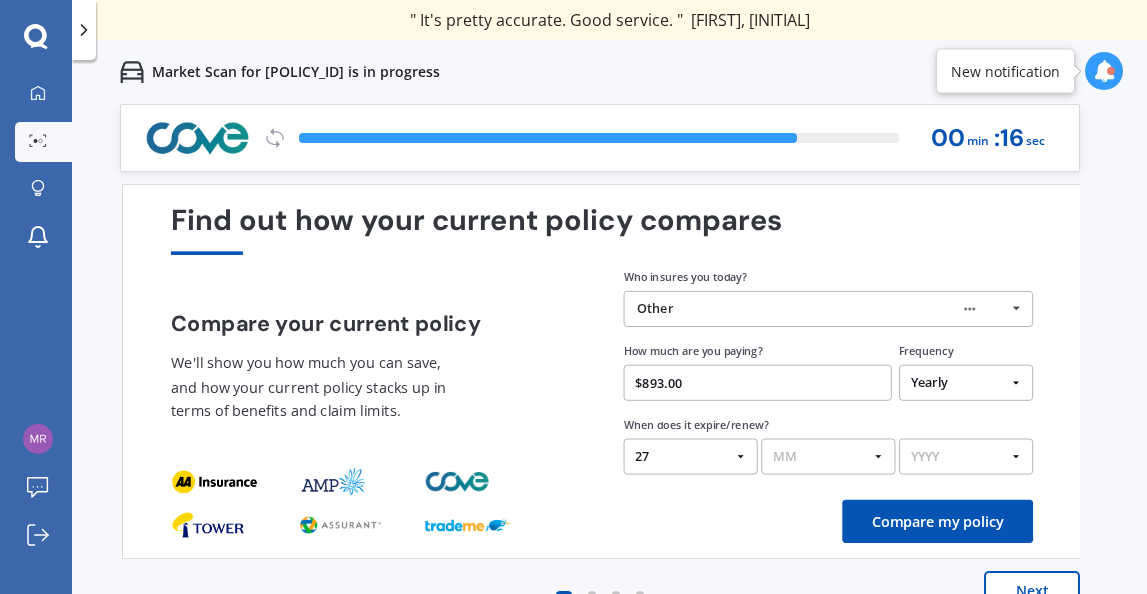 select on "08" 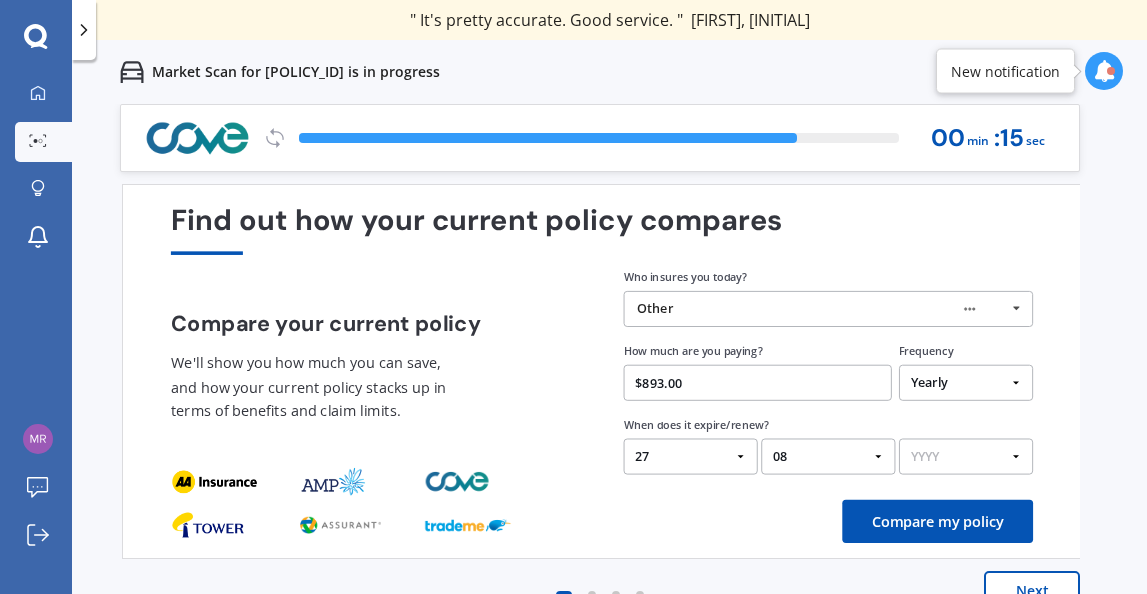 click on "YYYY 2026 2025 2024" at bounding box center (966, 457) 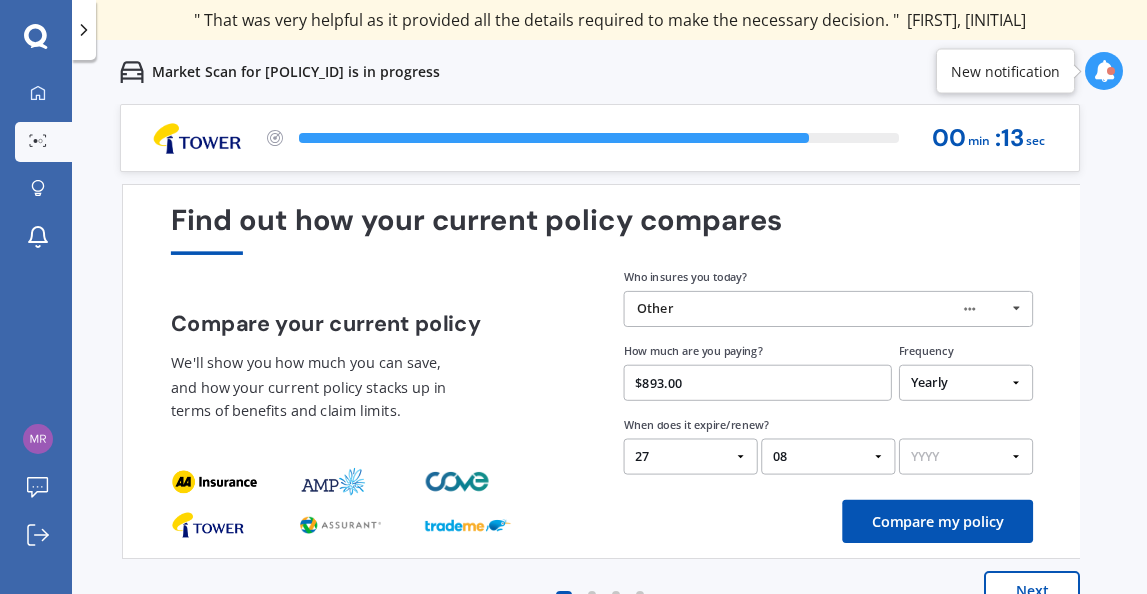 select on "2025" 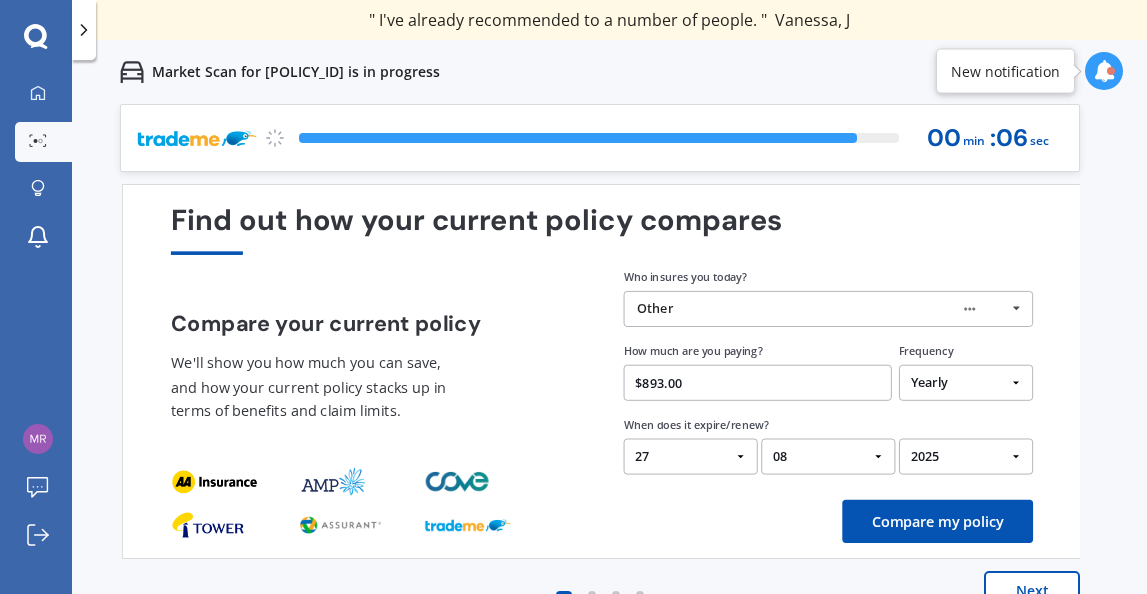 click on "Compare my policy" at bounding box center [937, 521] 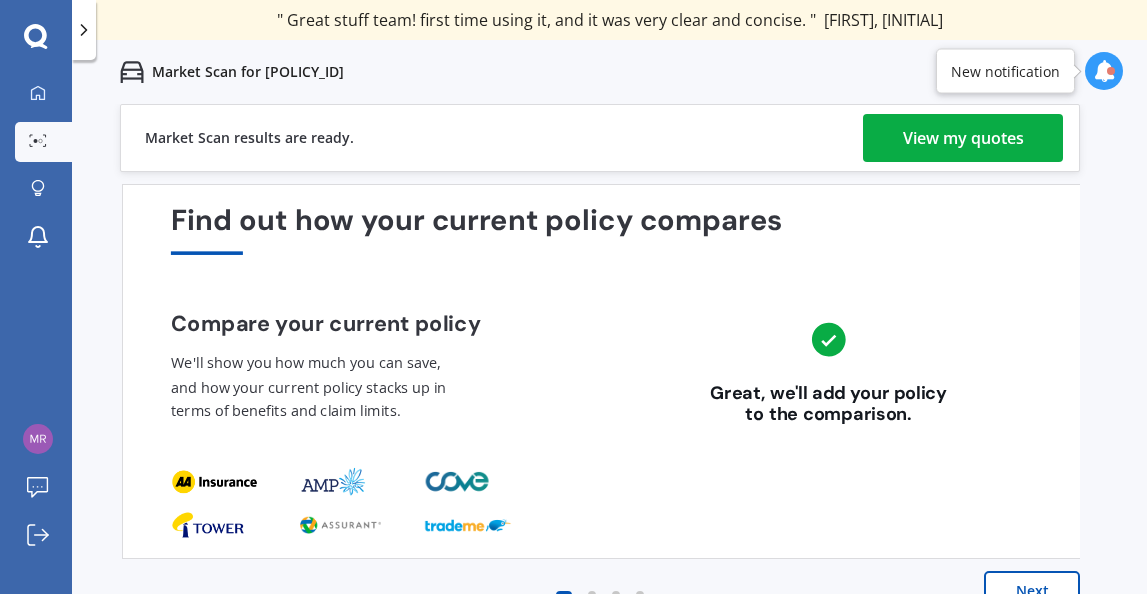 click on "Next" at bounding box center [1032, 591] 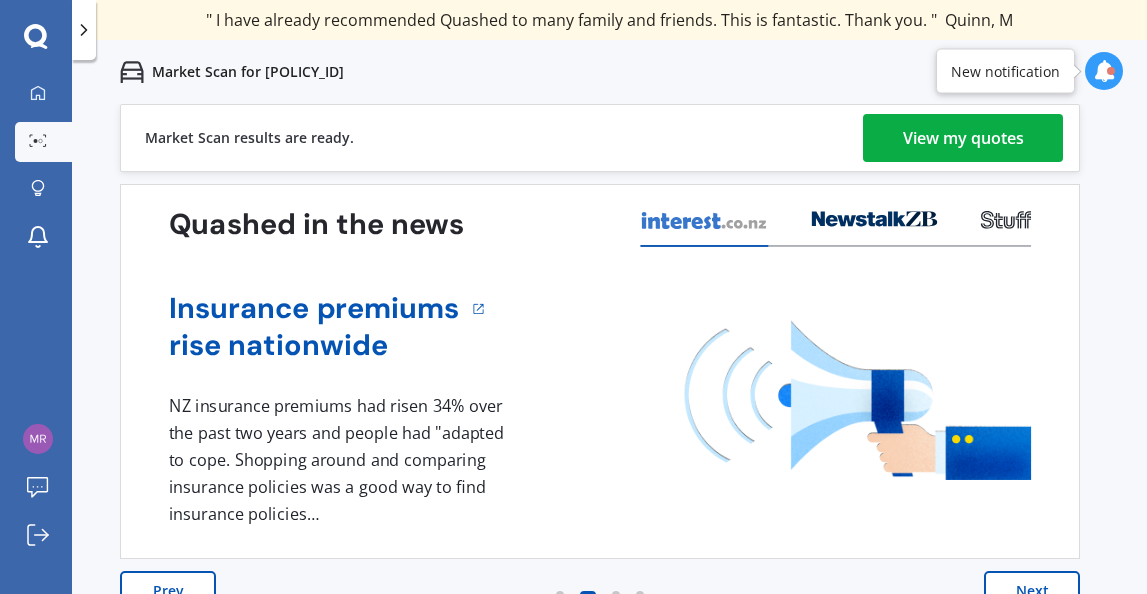 click on "Next" at bounding box center (1032, 591) 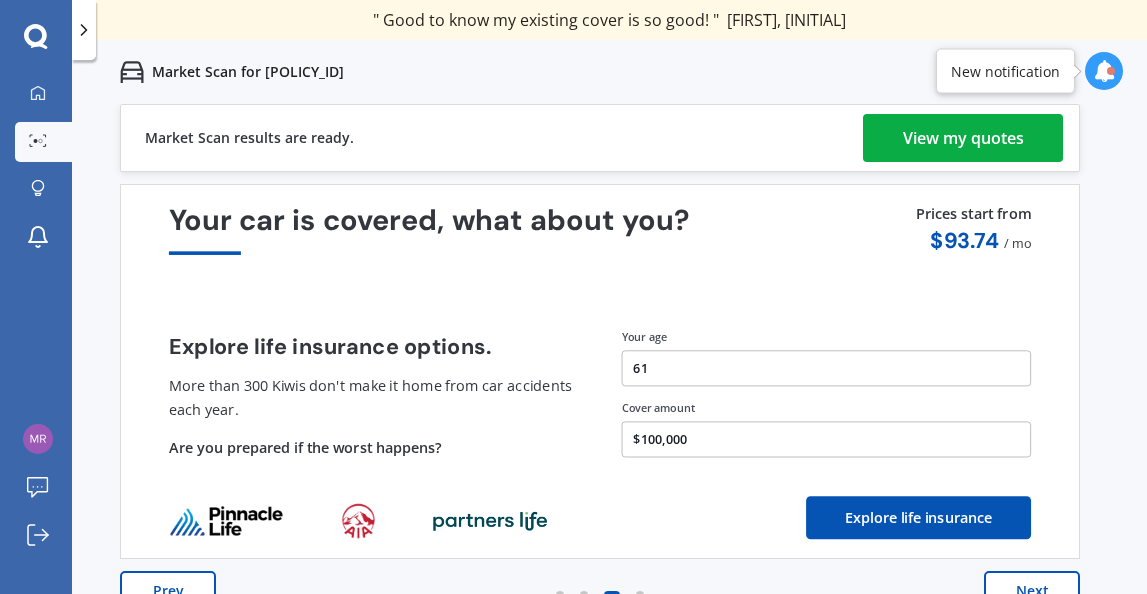 click on "Next" at bounding box center (1032, 591) 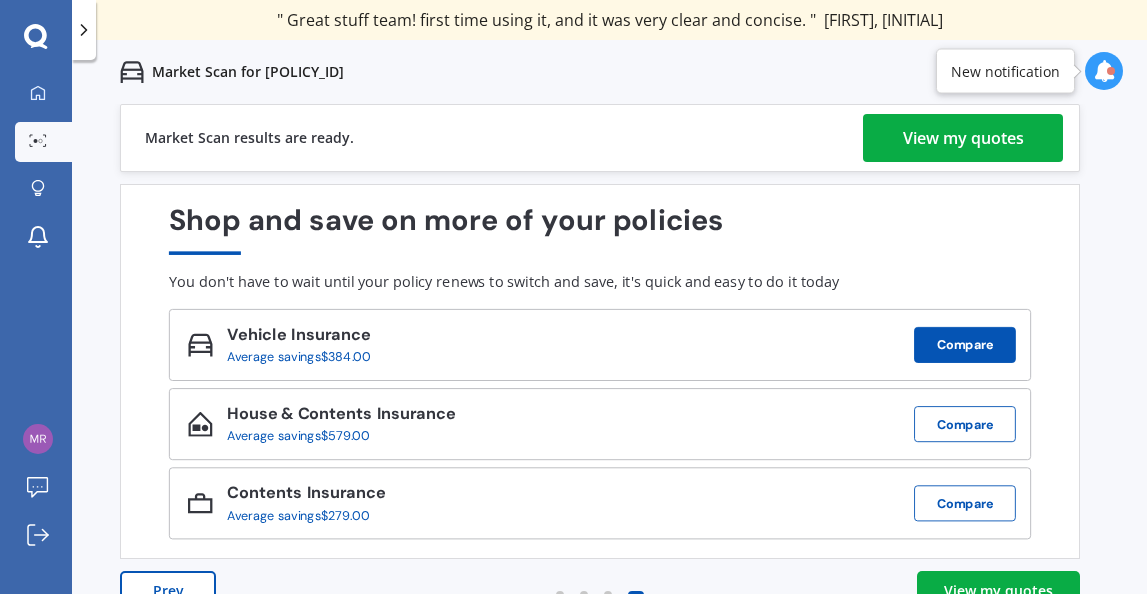 click on "Compare" at bounding box center (965, 345) 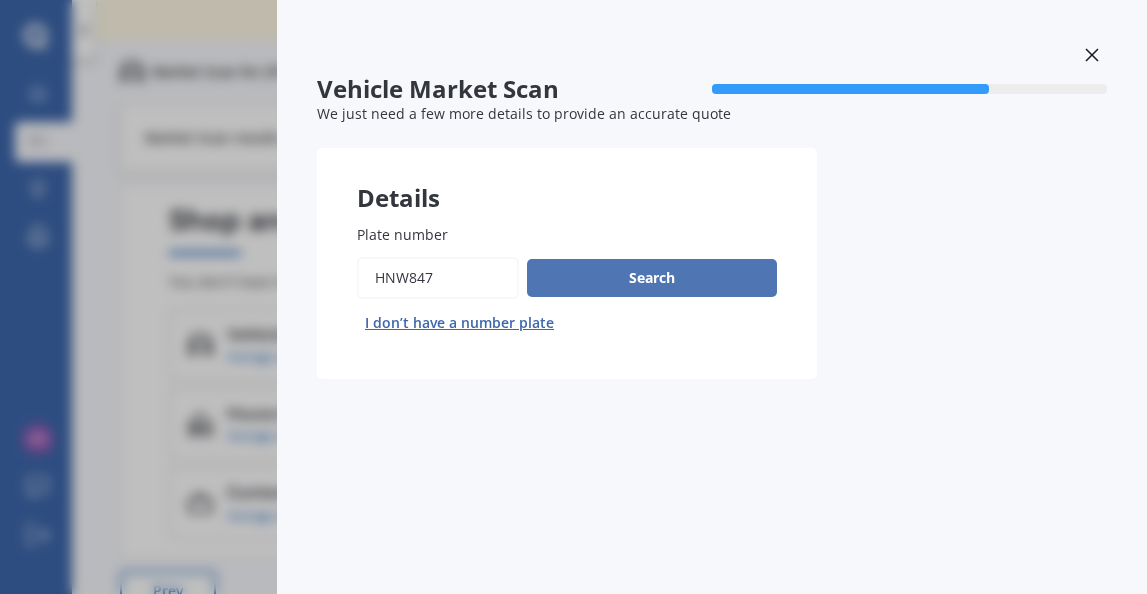 click on "Search" at bounding box center [652, 278] 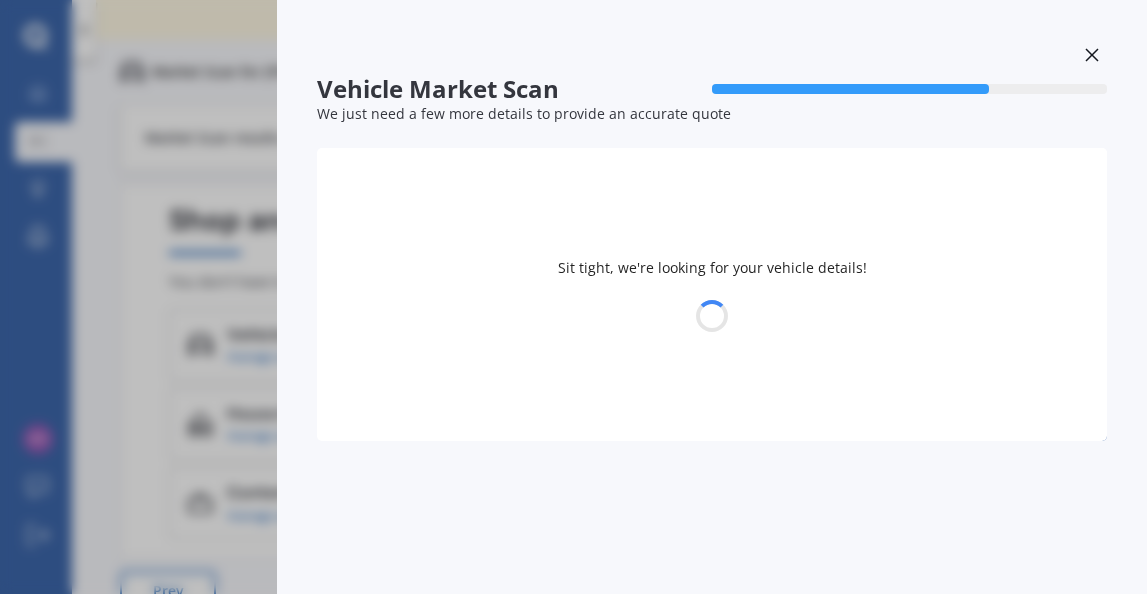 select on "SUZUKI" 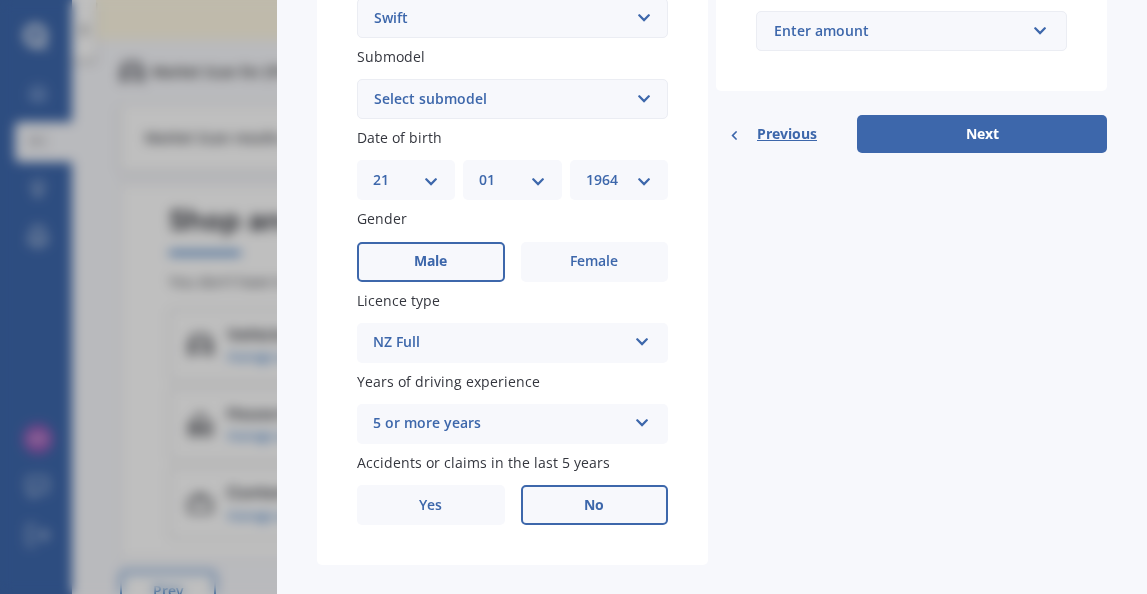 scroll, scrollTop: 579, scrollLeft: 0, axis: vertical 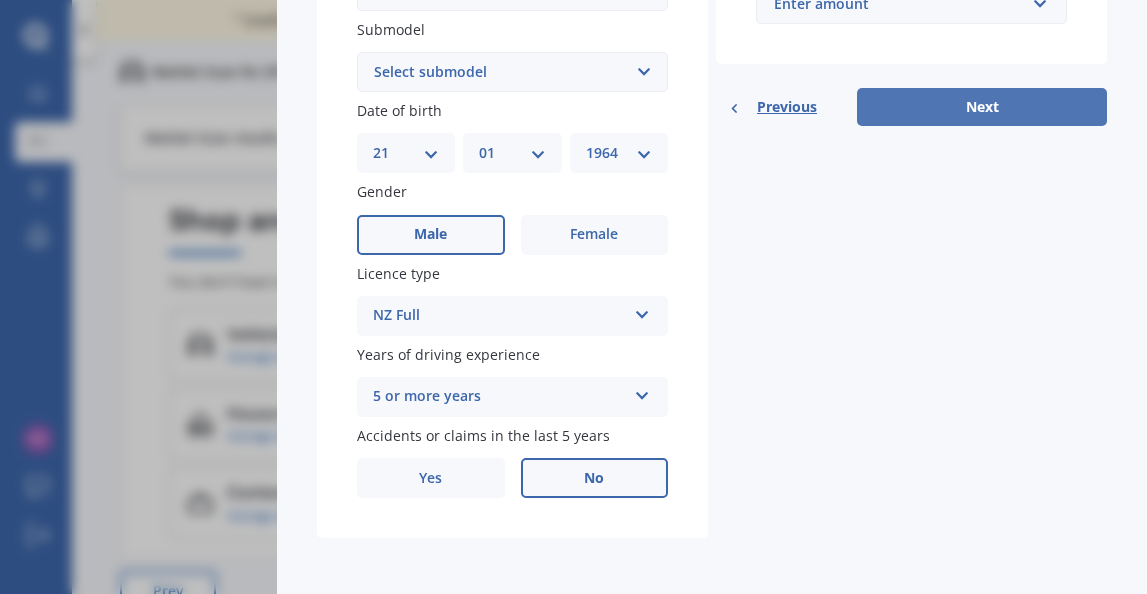 click on "Next" at bounding box center (982, 107) 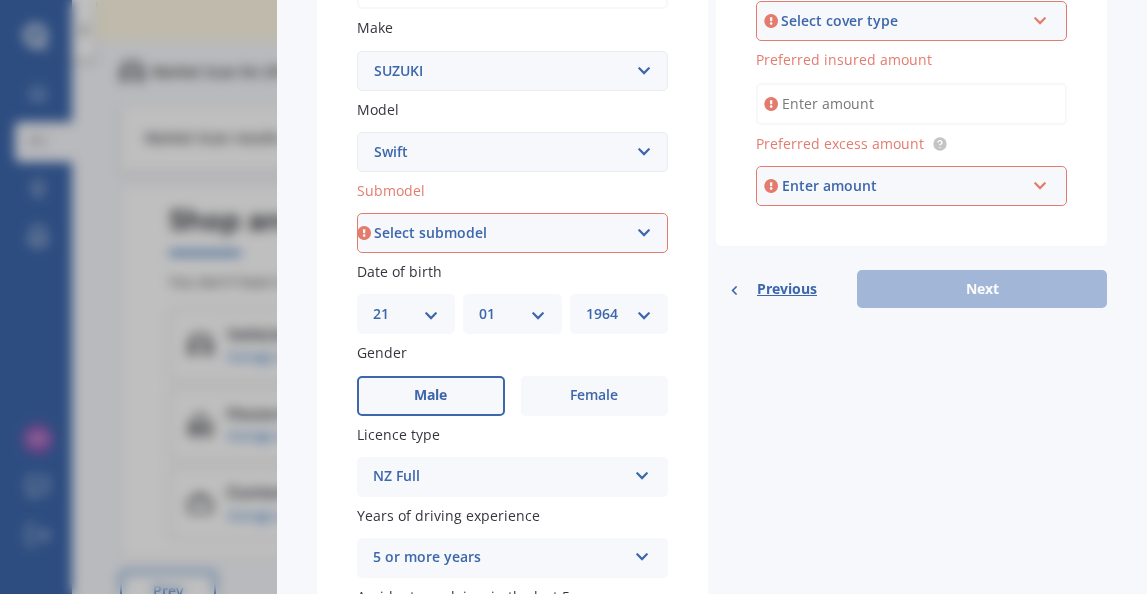scroll, scrollTop: 453, scrollLeft: 0, axis: vertical 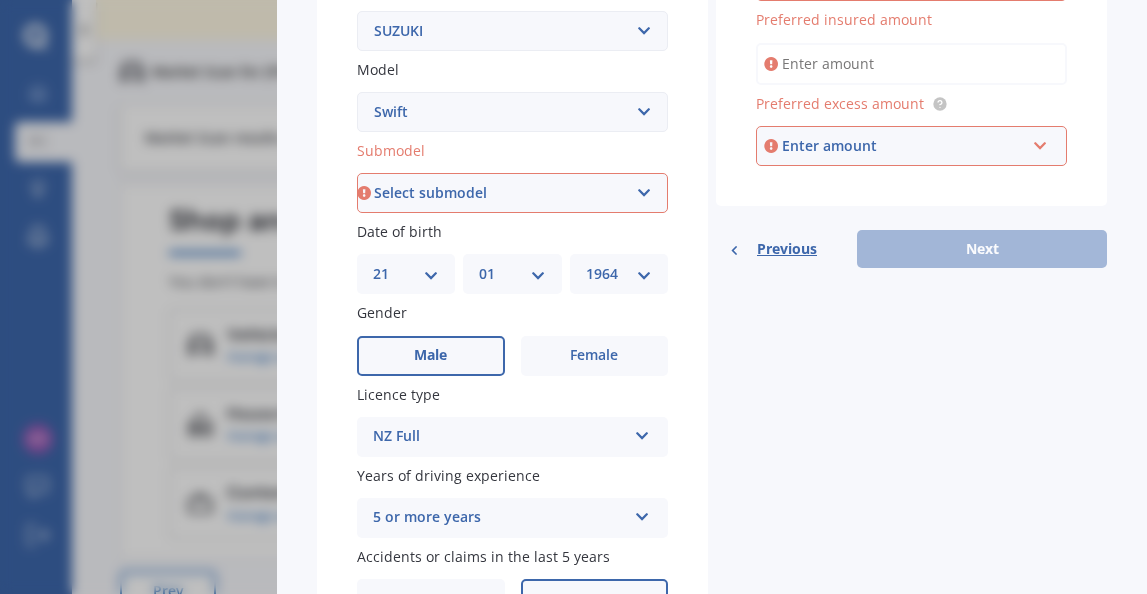 click on "Previous" at bounding box center (787, 249) 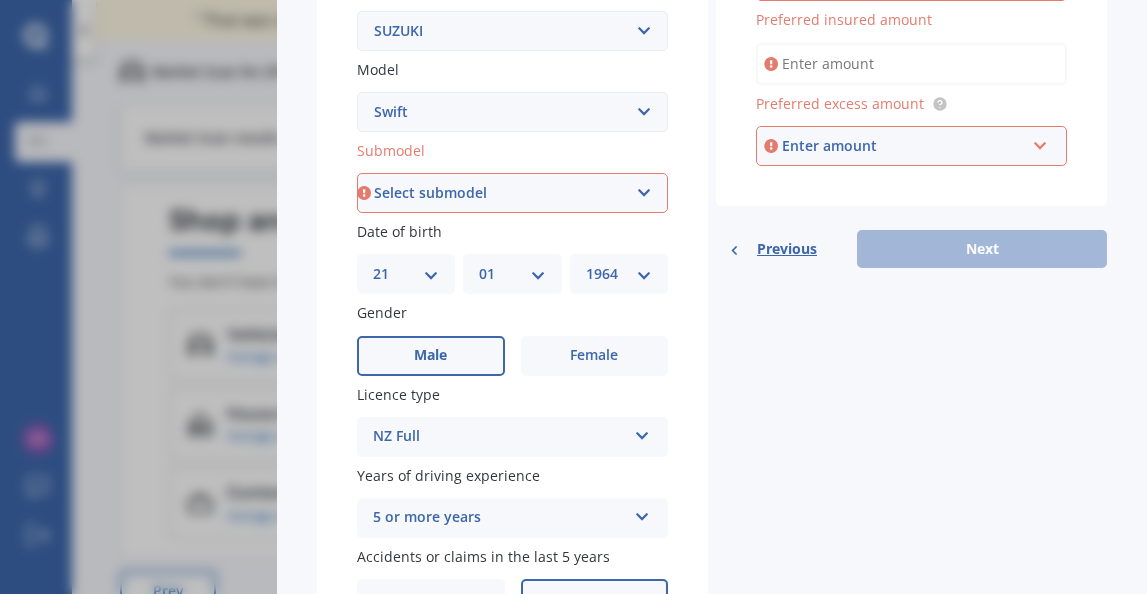 click on "Previous" at bounding box center (787, 249) 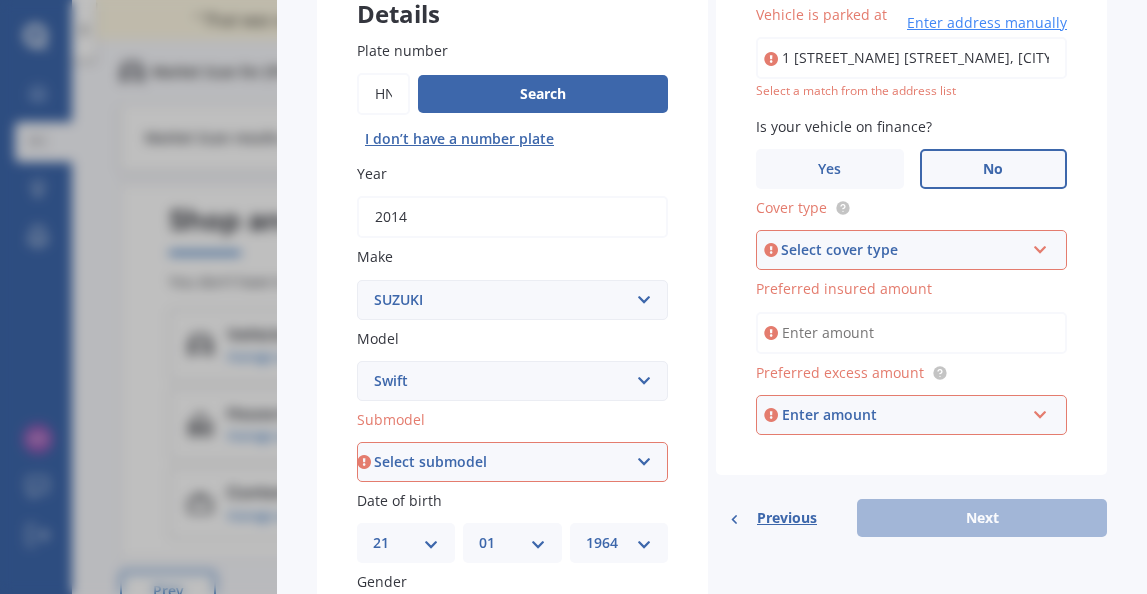 scroll, scrollTop: 0, scrollLeft: 0, axis: both 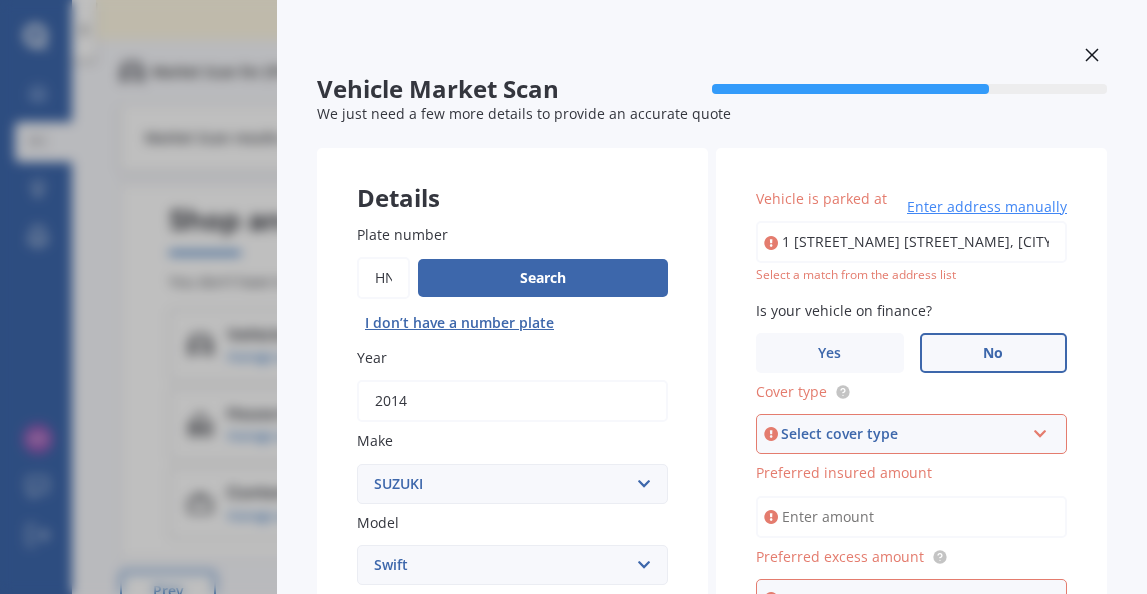 click 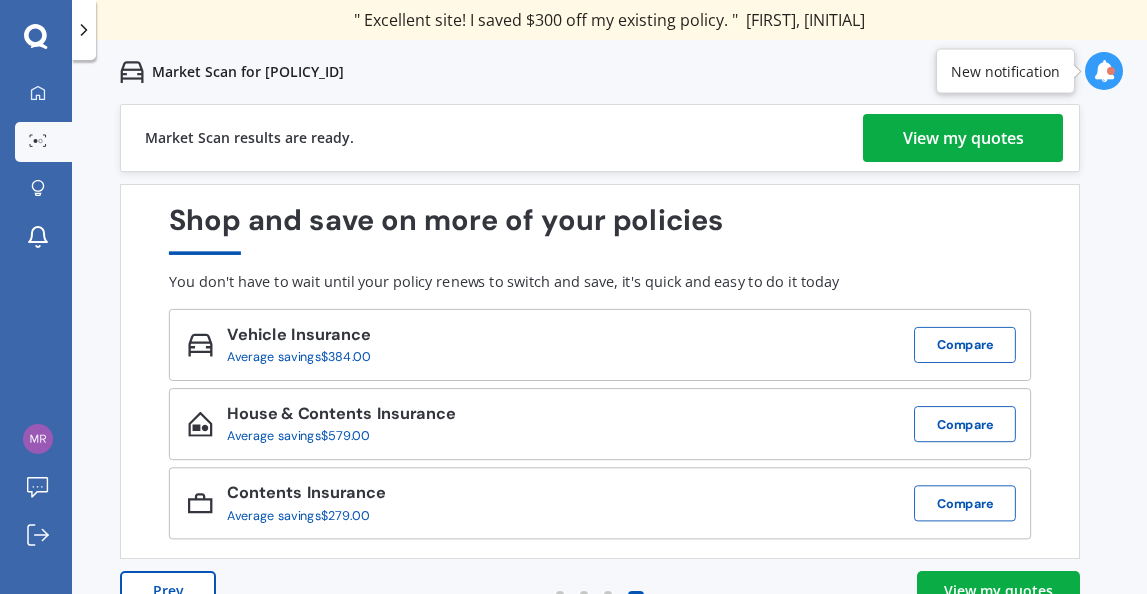 click on "View my quotes" at bounding box center [963, 138] 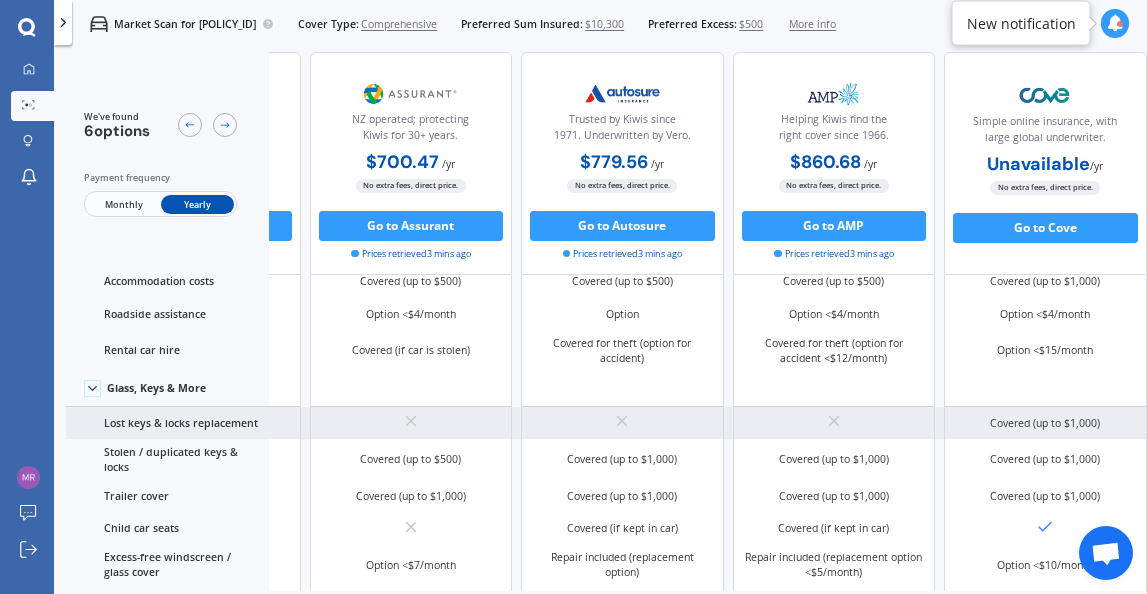scroll, scrollTop: 618, scrollLeft: 518, axis: both 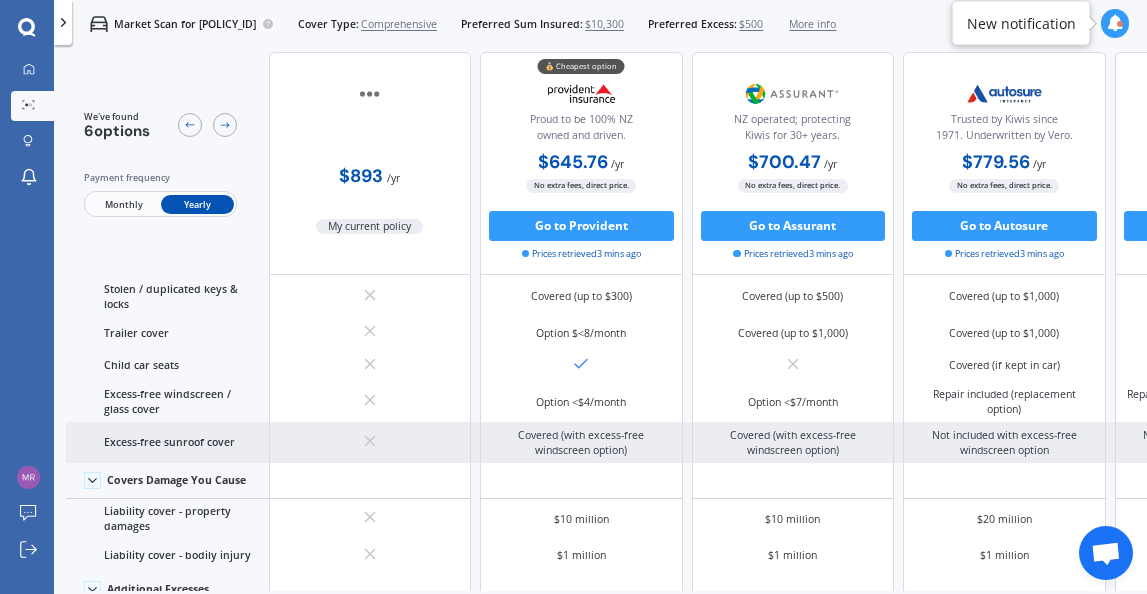 click on "Not included with excess-free windscreen option" at bounding box center (1005, 443) 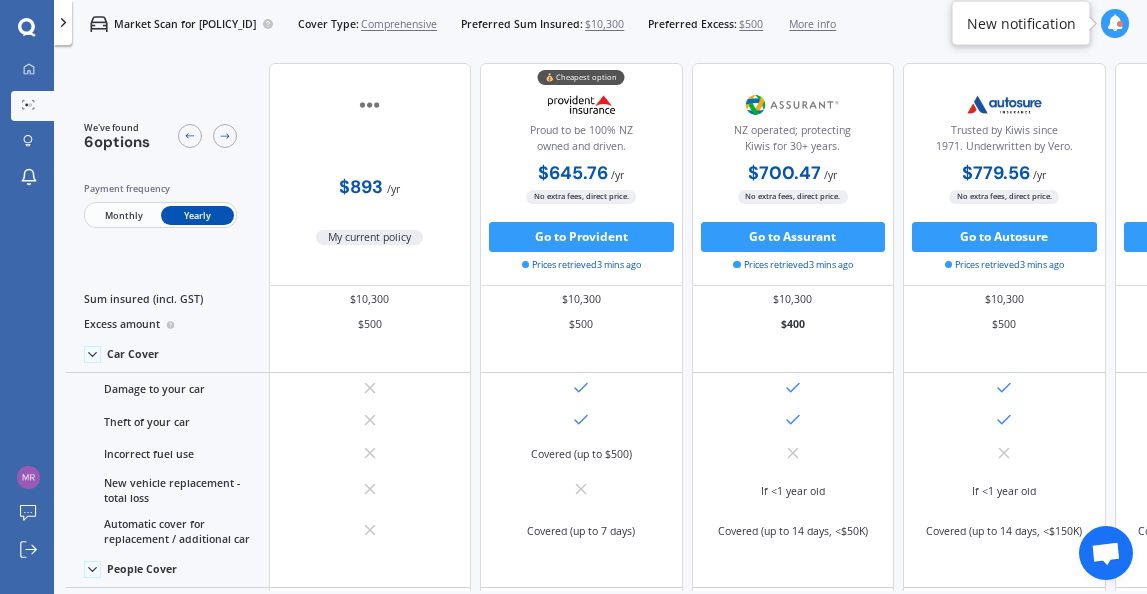 scroll, scrollTop: 0, scrollLeft: 0, axis: both 